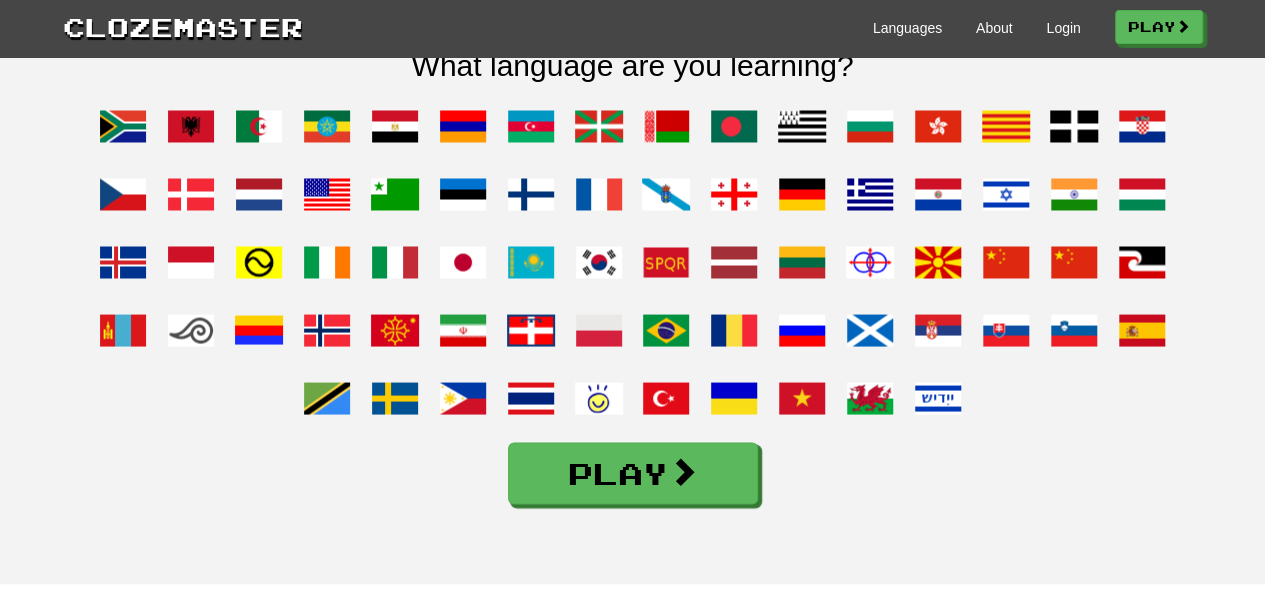 scroll, scrollTop: 1637, scrollLeft: 0, axis: vertical 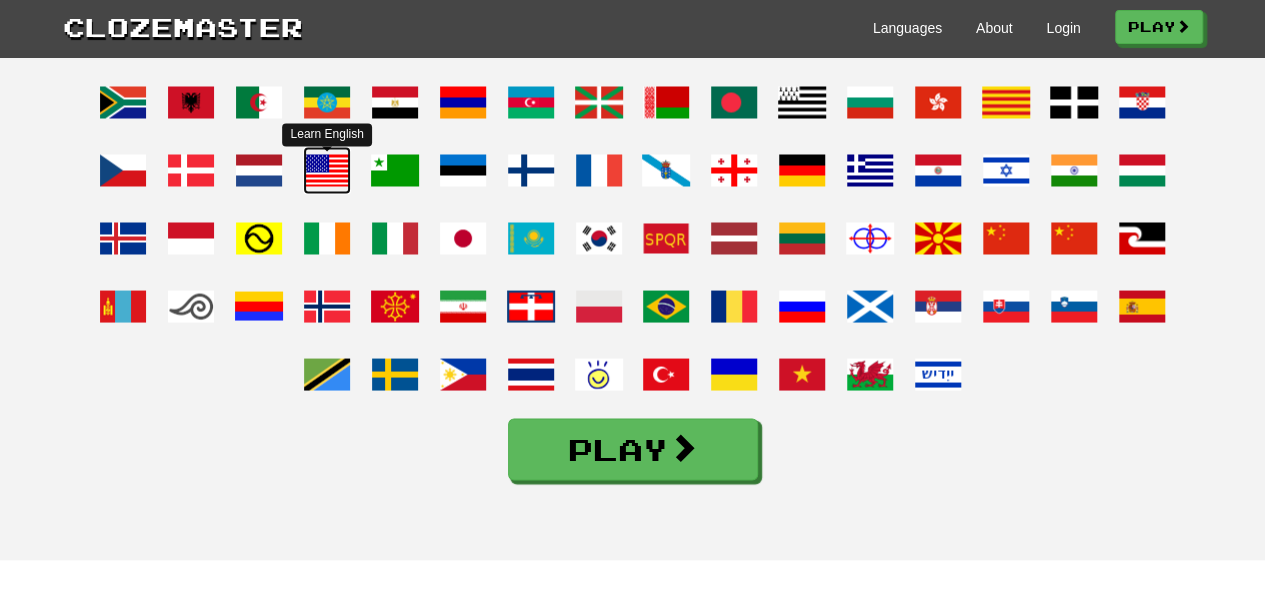 click at bounding box center (327, 170) 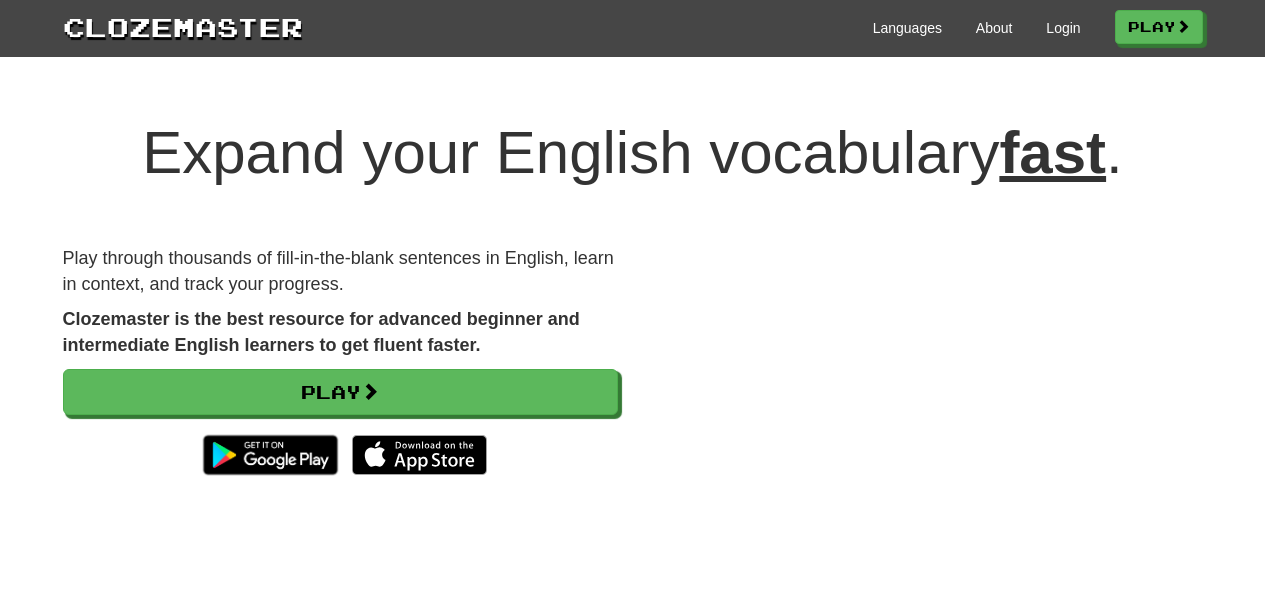 scroll, scrollTop: 0, scrollLeft: 0, axis: both 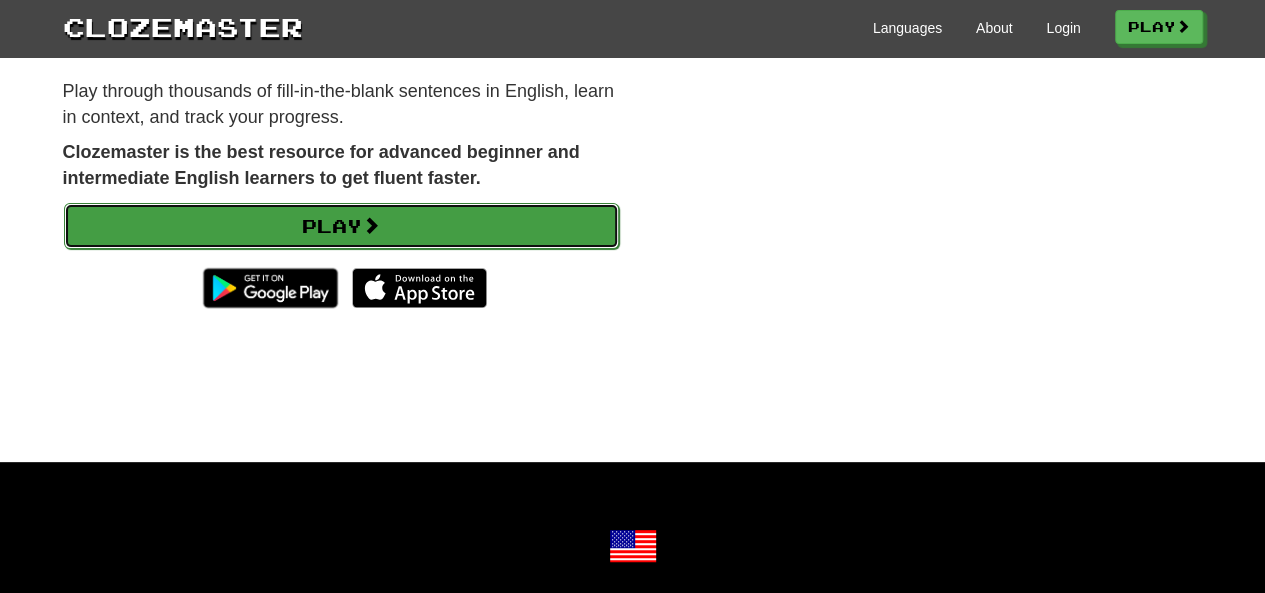 click on "Play" at bounding box center (341, 226) 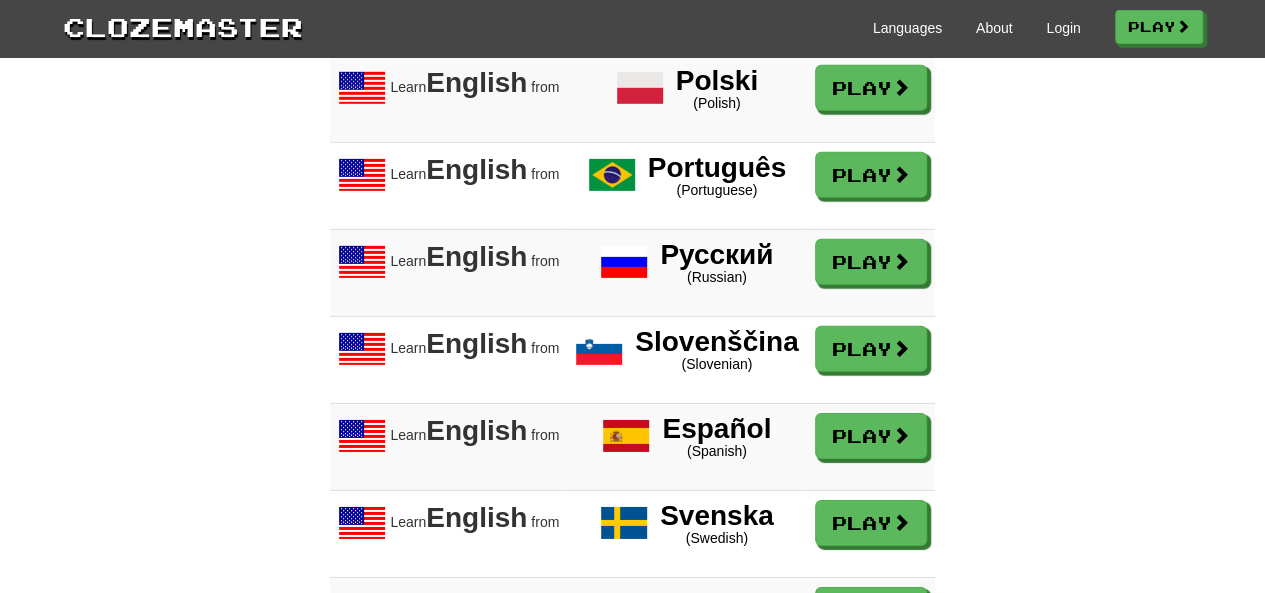 scroll, scrollTop: 2937, scrollLeft: 0, axis: vertical 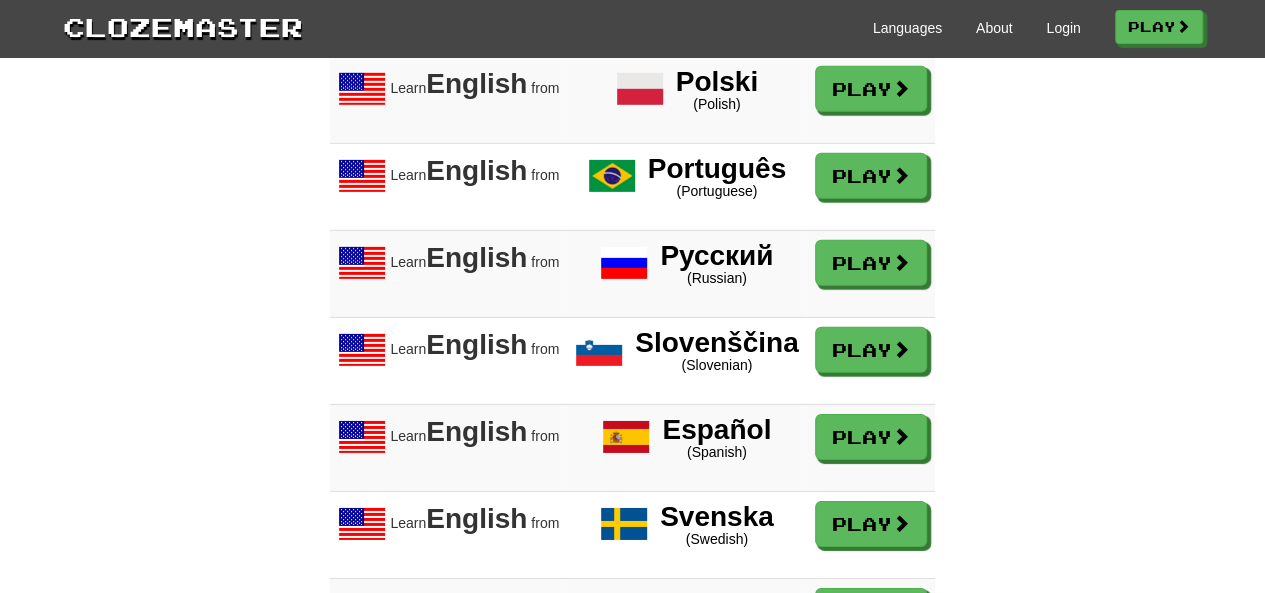 click on "Play" at bounding box center [871, 273] 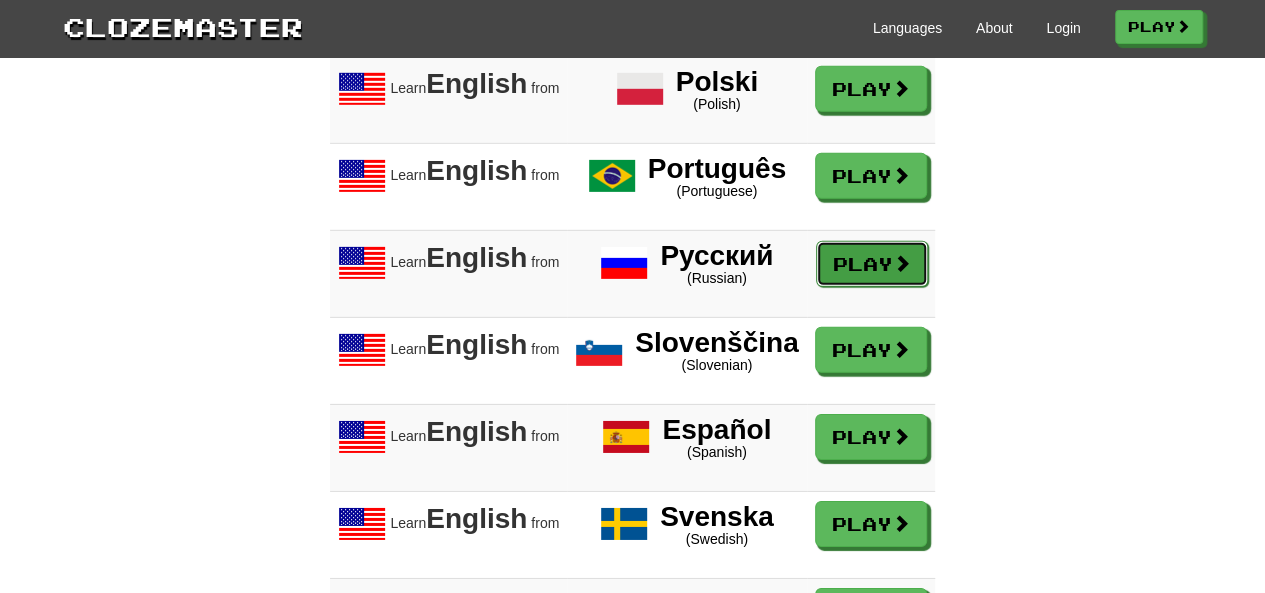 click on "Play" at bounding box center (872, 264) 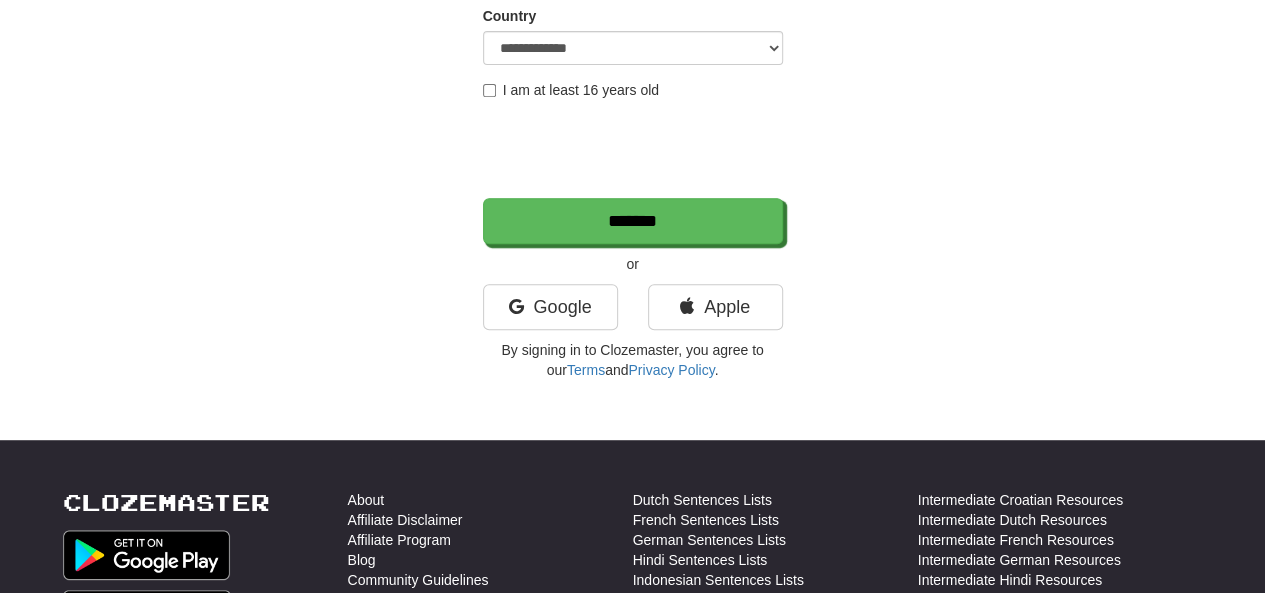 scroll, scrollTop: 434, scrollLeft: 0, axis: vertical 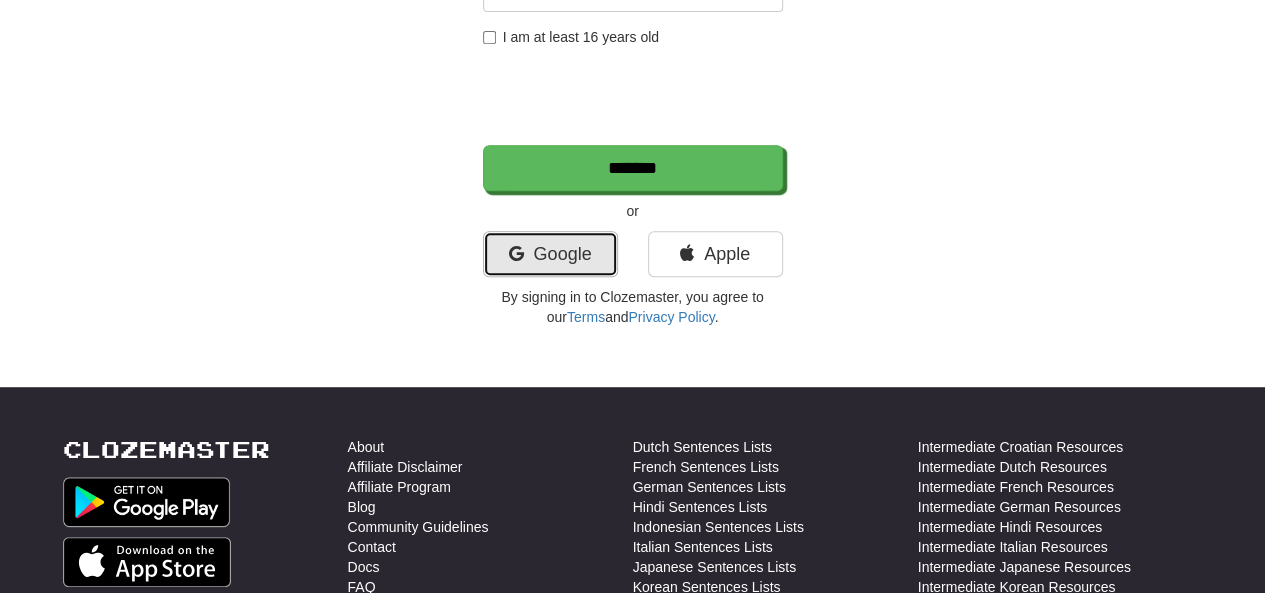 click on "Google" at bounding box center [550, 254] 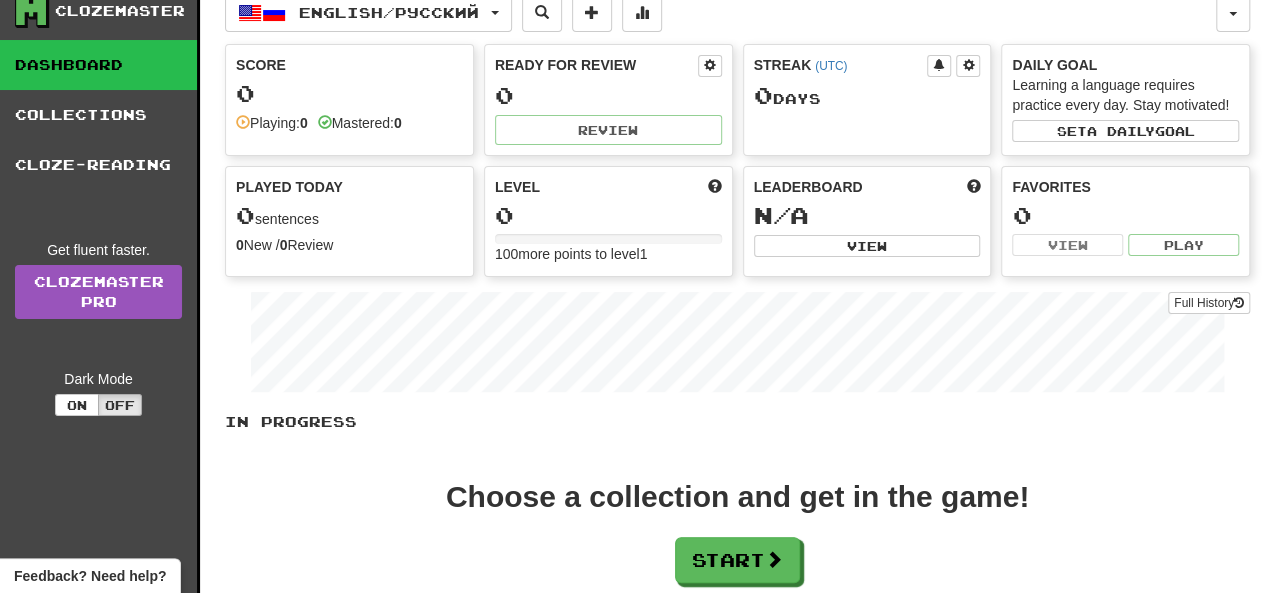 scroll, scrollTop: 57, scrollLeft: 0, axis: vertical 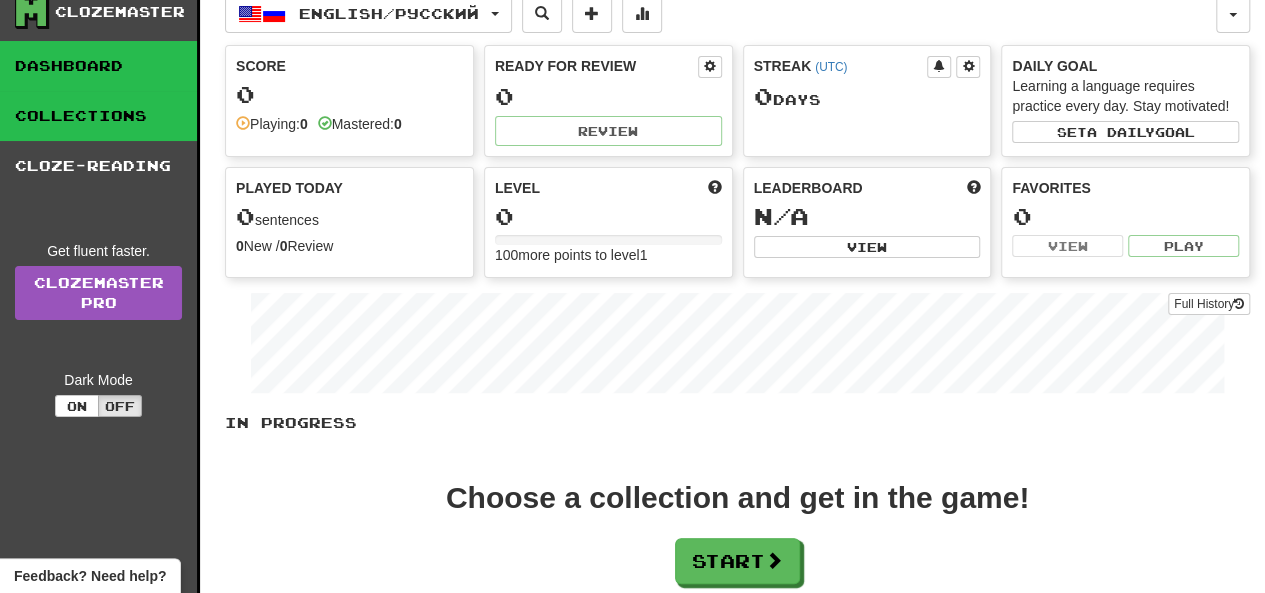 click on "Collections" at bounding box center (98, 116) 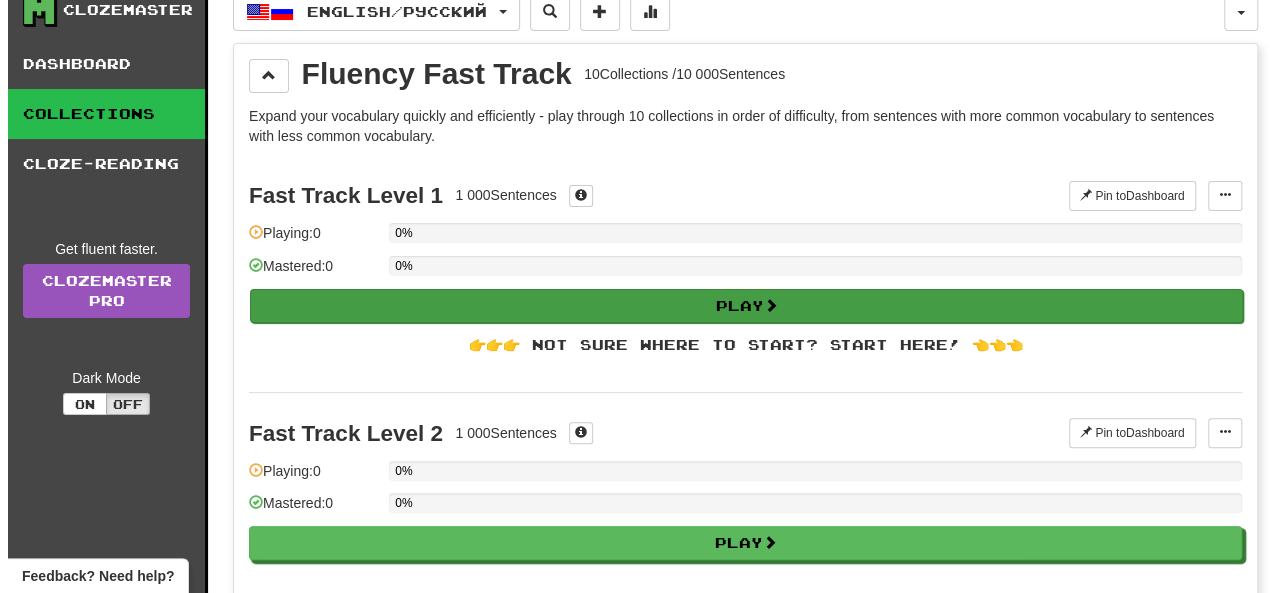 scroll, scrollTop: 58, scrollLeft: 0, axis: vertical 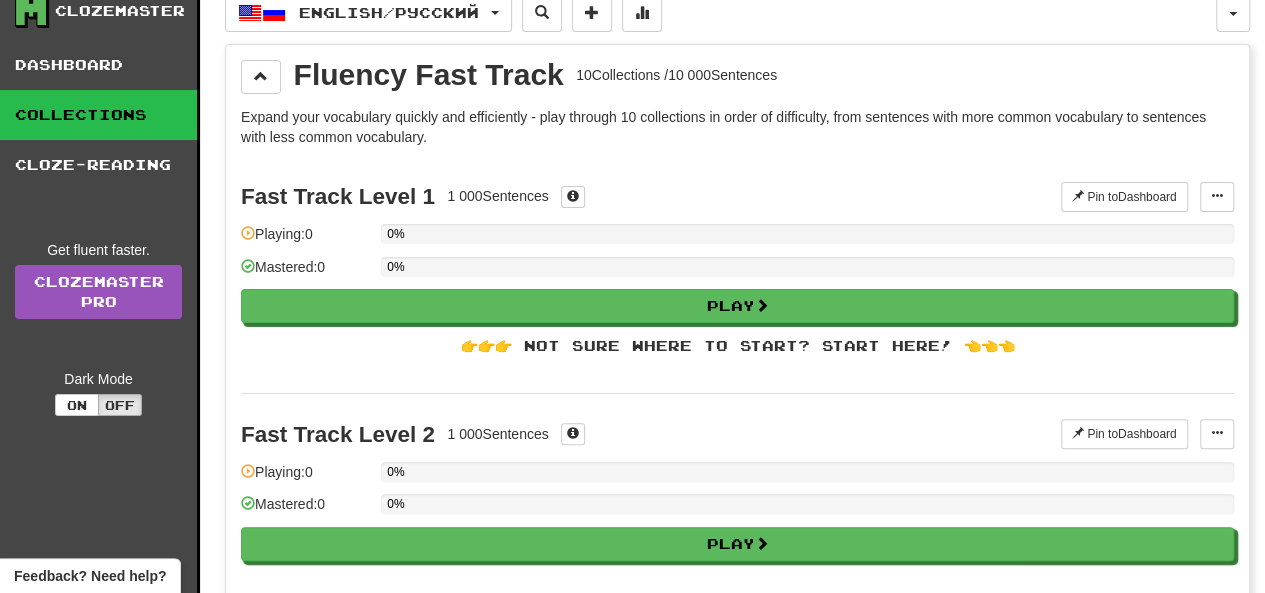 click on "👉👉👉 Not sure where to start? Start here! 👈👈👈" at bounding box center (737, 346) 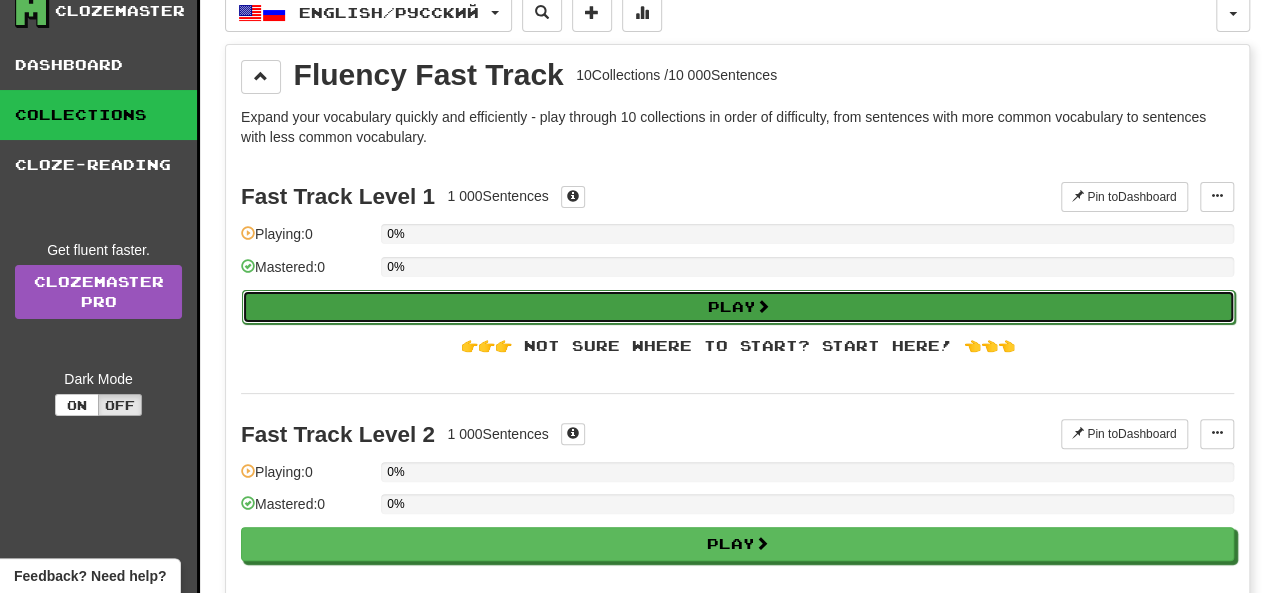 click on "Play" at bounding box center [738, 307] 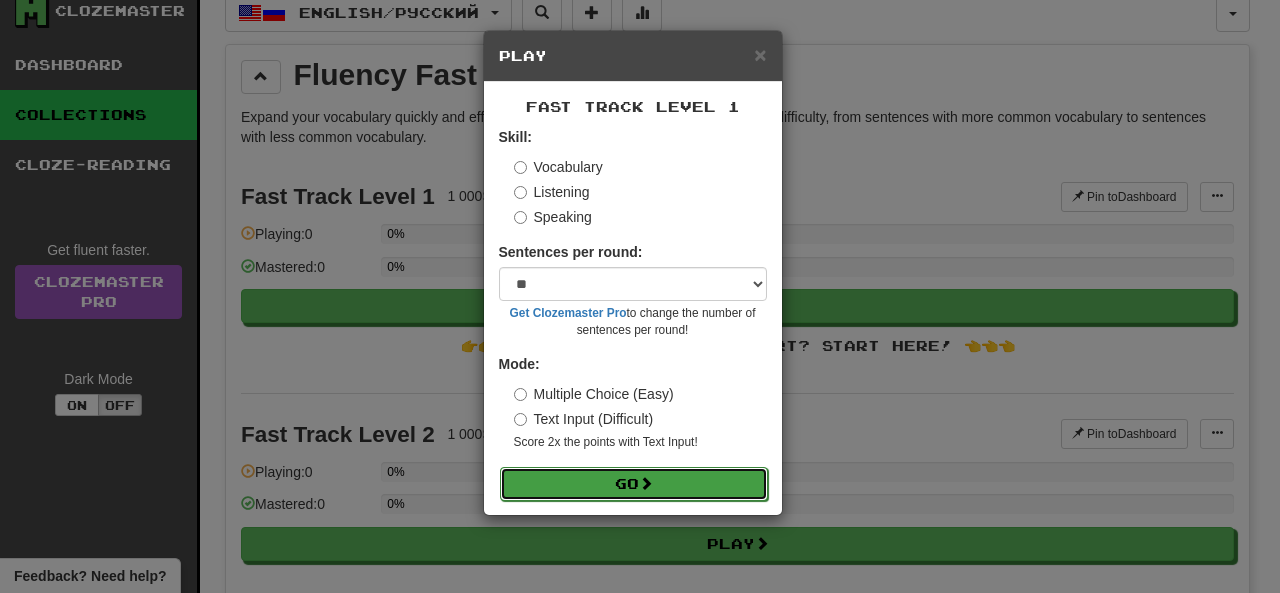 click on "Go" at bounding box center [634, 484] 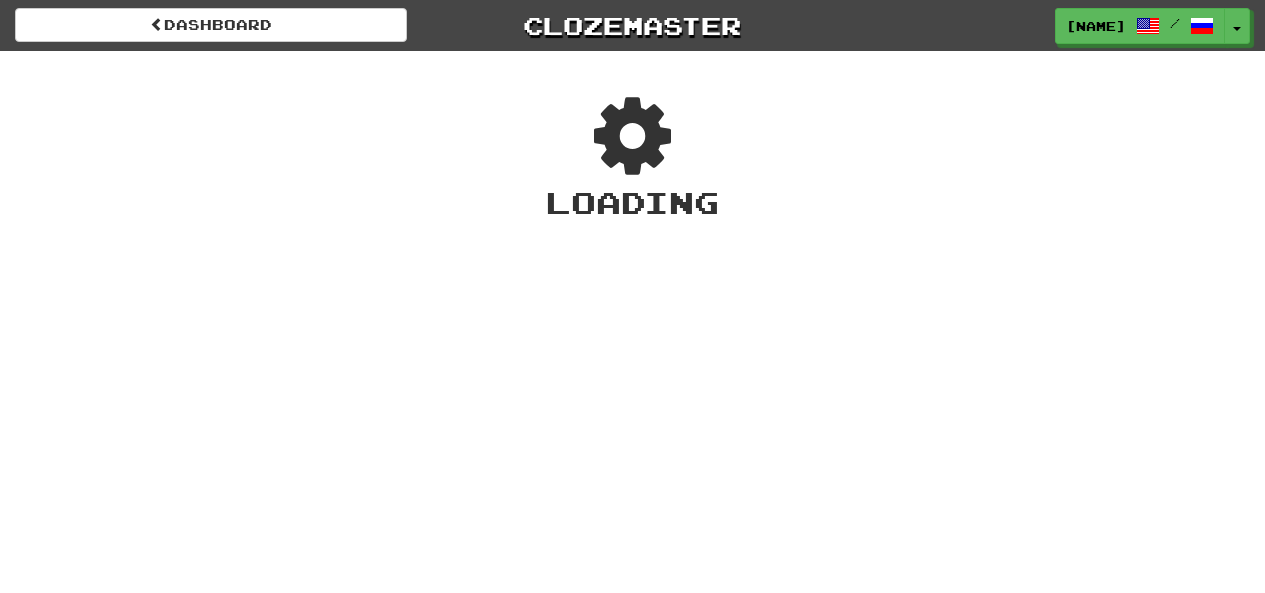 scroll, scrollTop: 0, scrollLeft: 0, axis: both 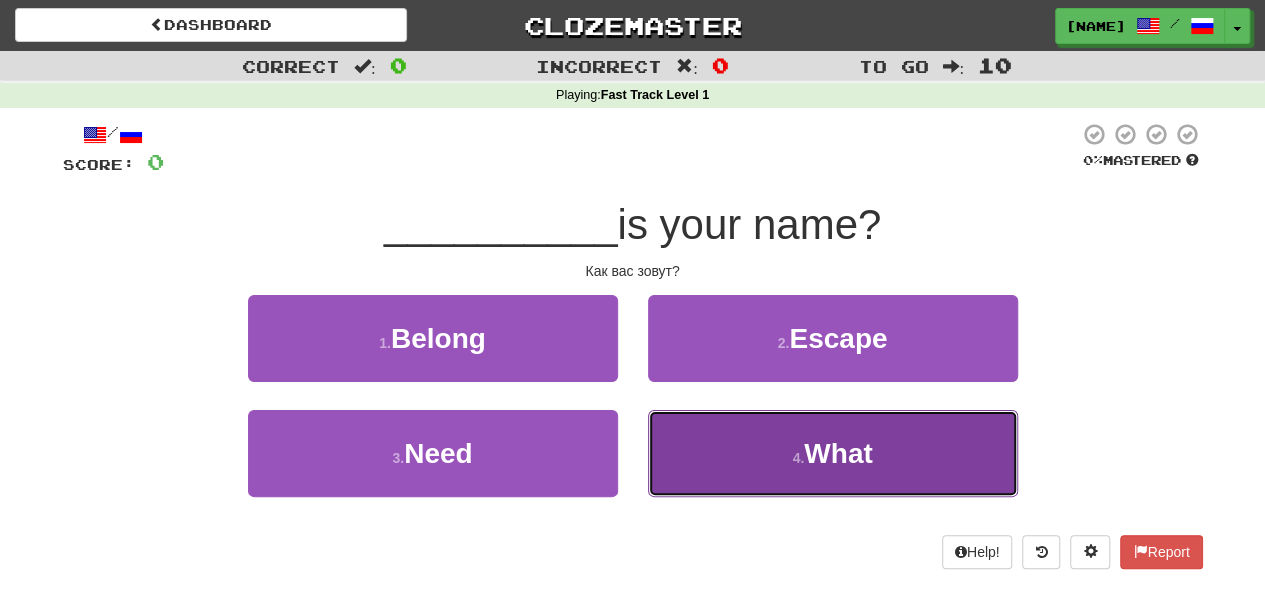 click on "4 .  What" at bounding box center (833, 453) 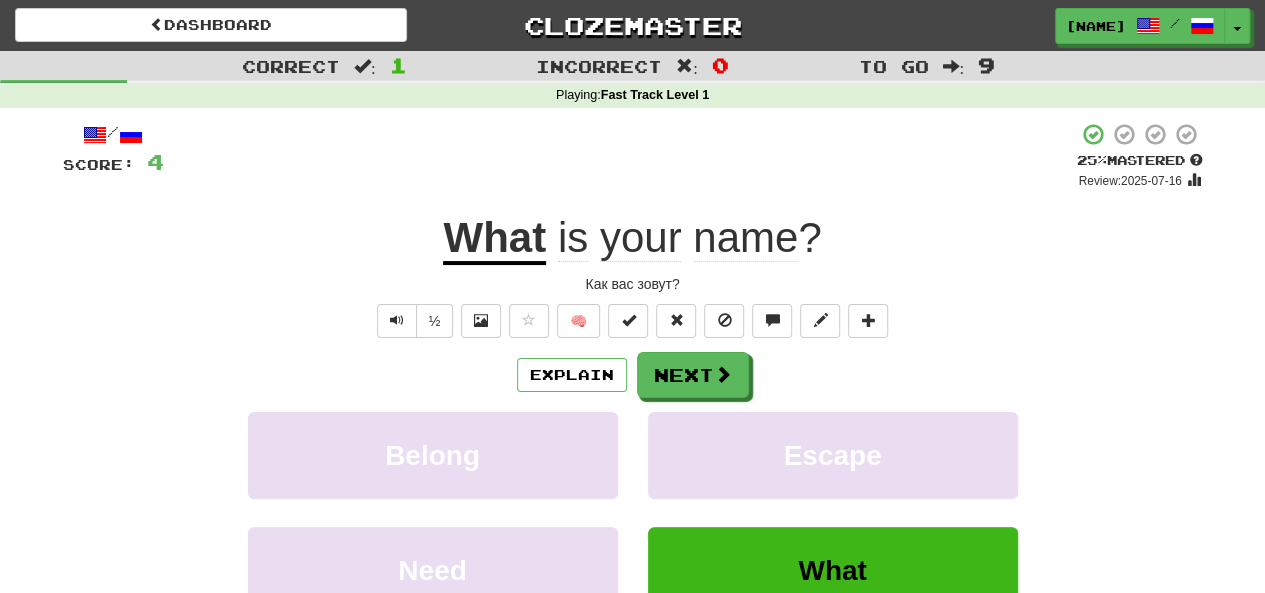 click on "/  Score:   4 + 4 25 %  Mastered Review:  2025-07-16 What   is   your   name ? Как вас зовут? ½ 🧠 Explain Next Belong Escape Need What Learn more: Belong Escape Need What  Help!  Report" at bounding box center (633, 419) 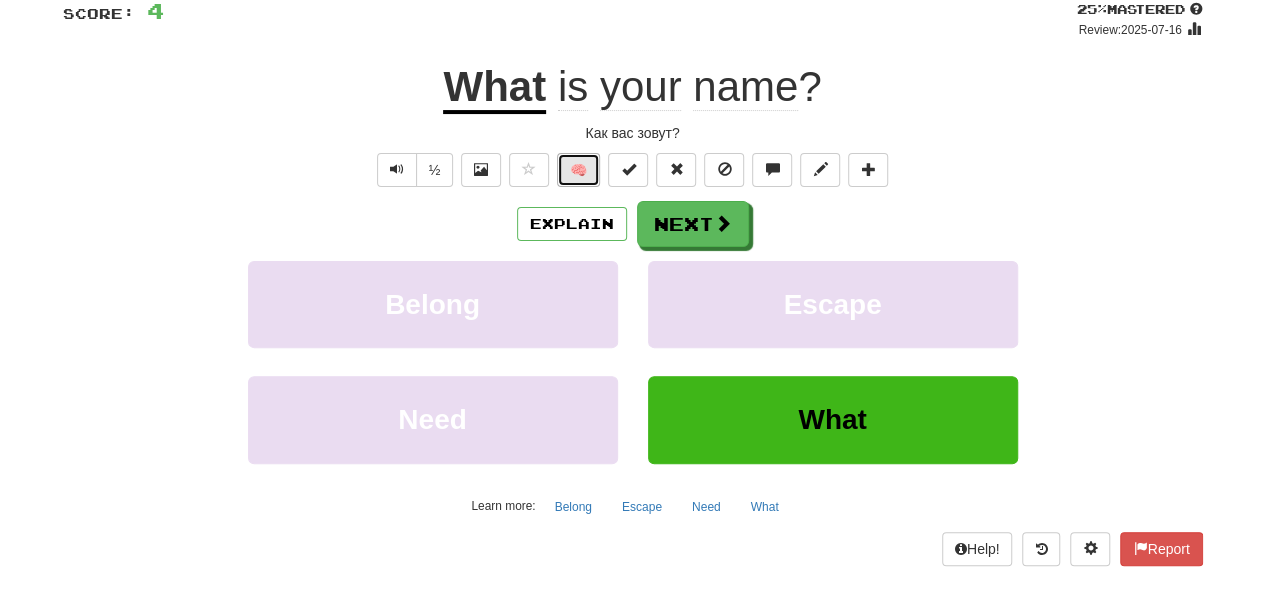 click on "🧠" at bounding box center (578, 170) 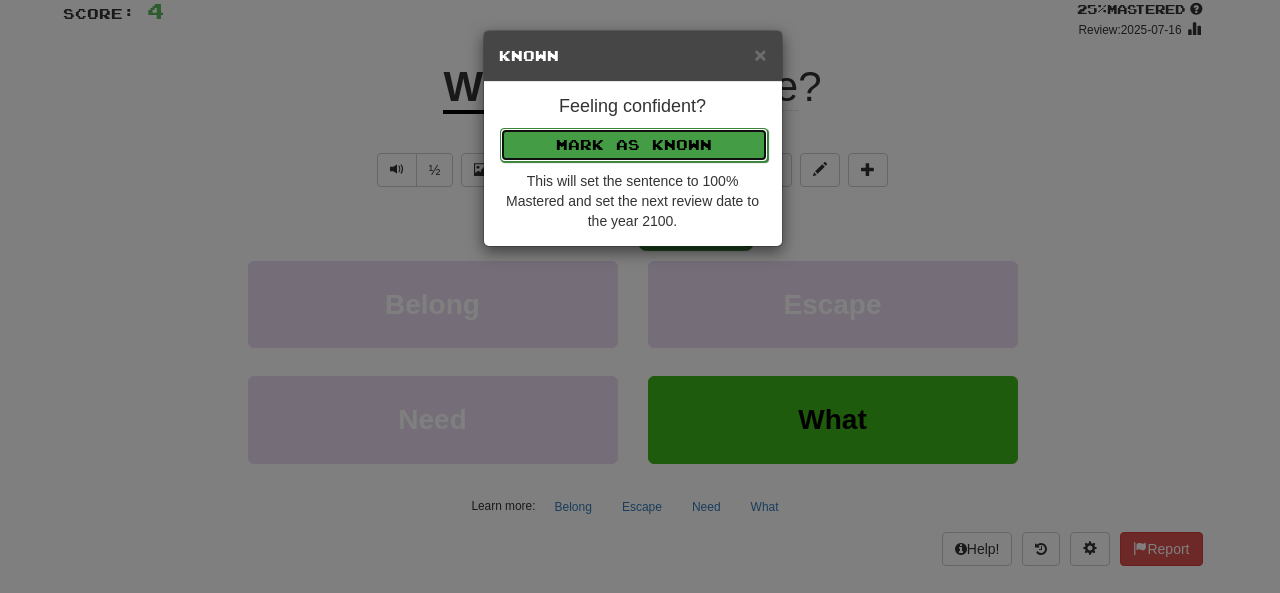 click on "Mark as Known" at bounding box center (634, 145) 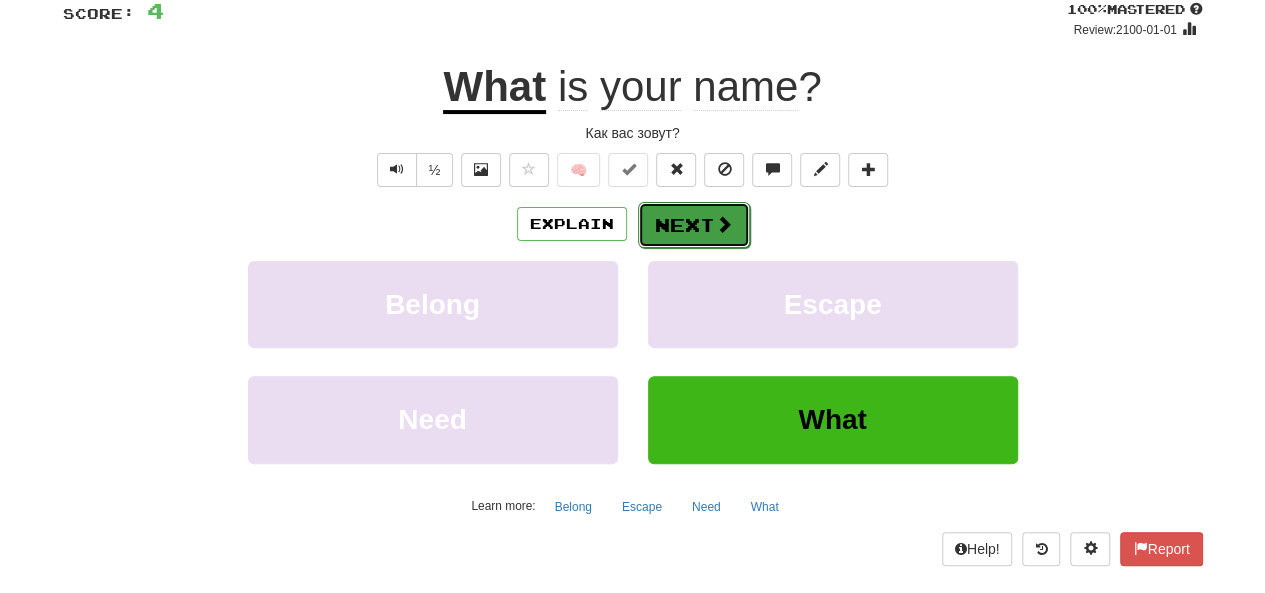 click on "Next" at bounding box center [694, 225] 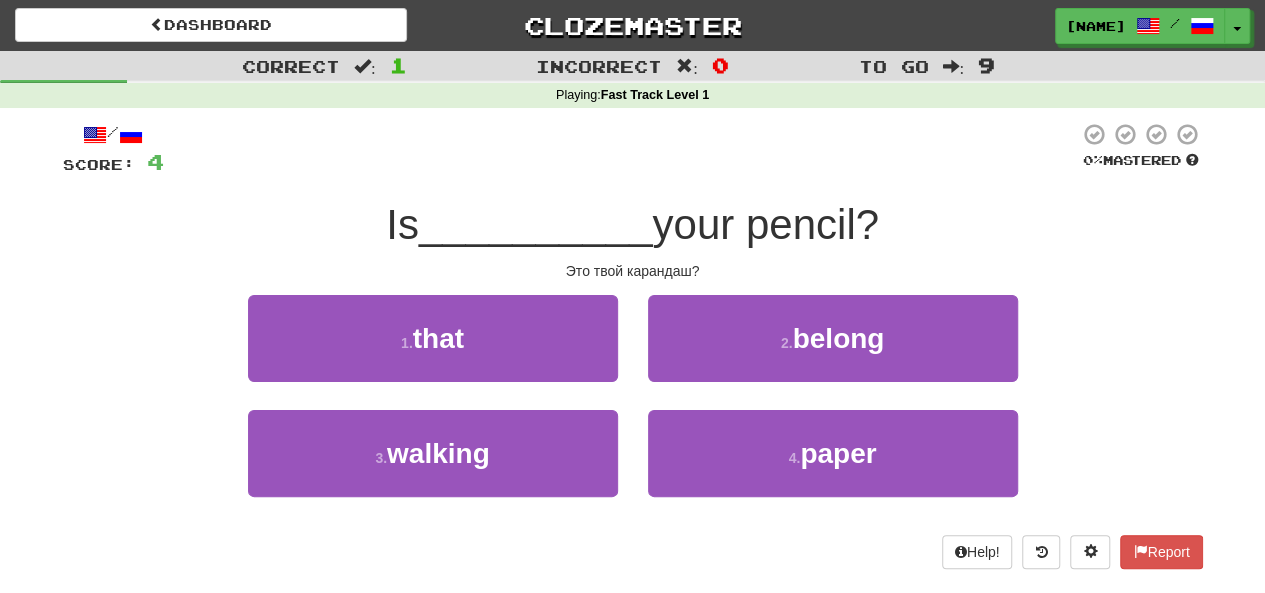 scroll, scrollTop: 1, scrollLeft: 0, axis: vertical 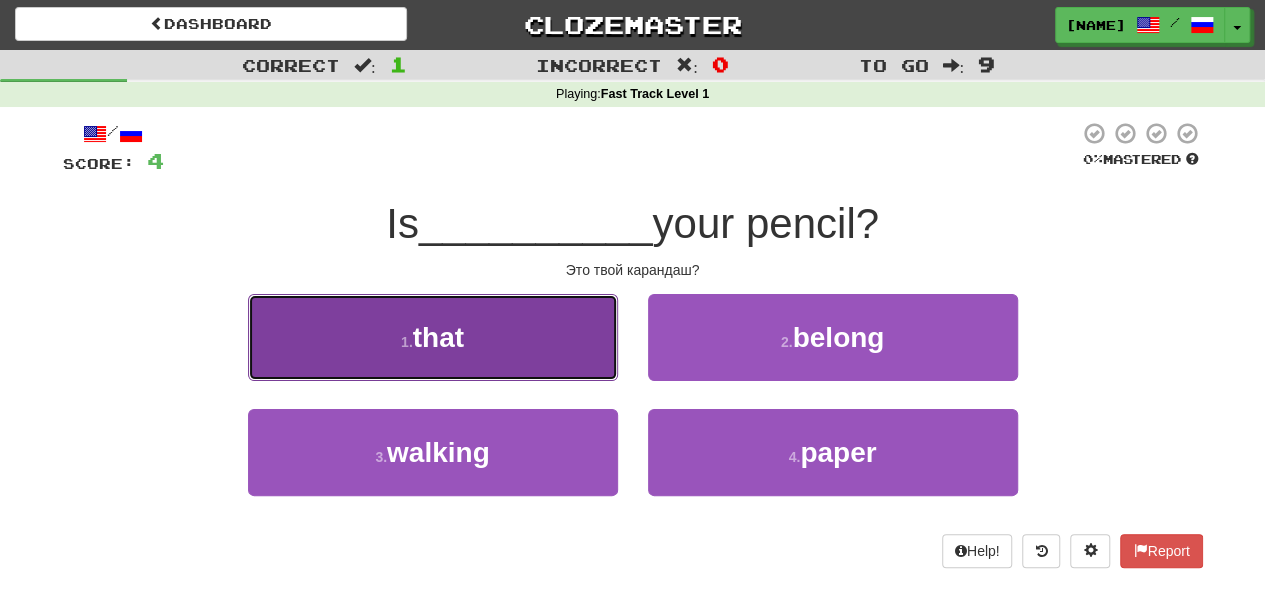 click on "1 .  that" at bounding box center [433, 337] 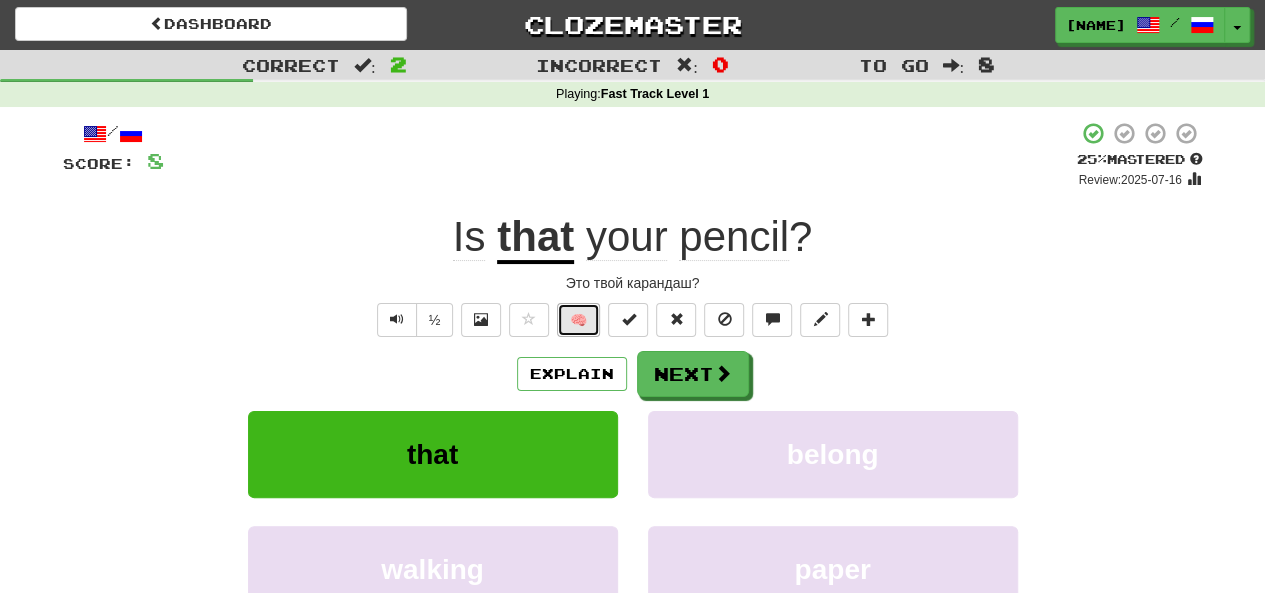 click on "🧠" at bounding box center (578, 320) 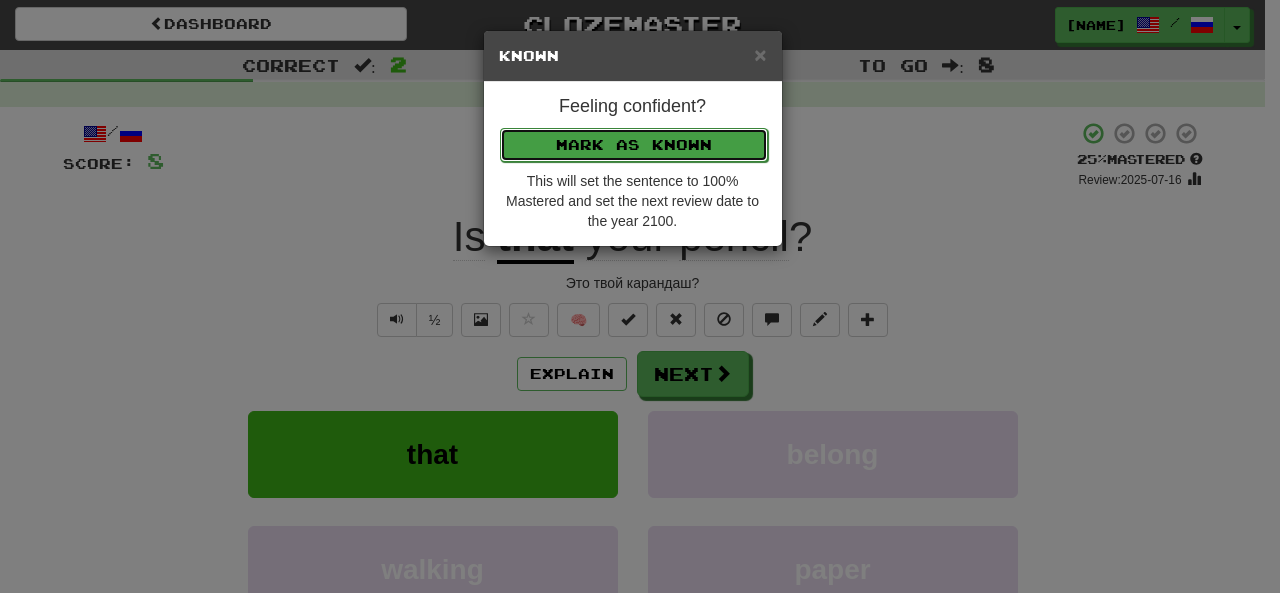 click on "Mark as Known" at bounding box center [634, 145] 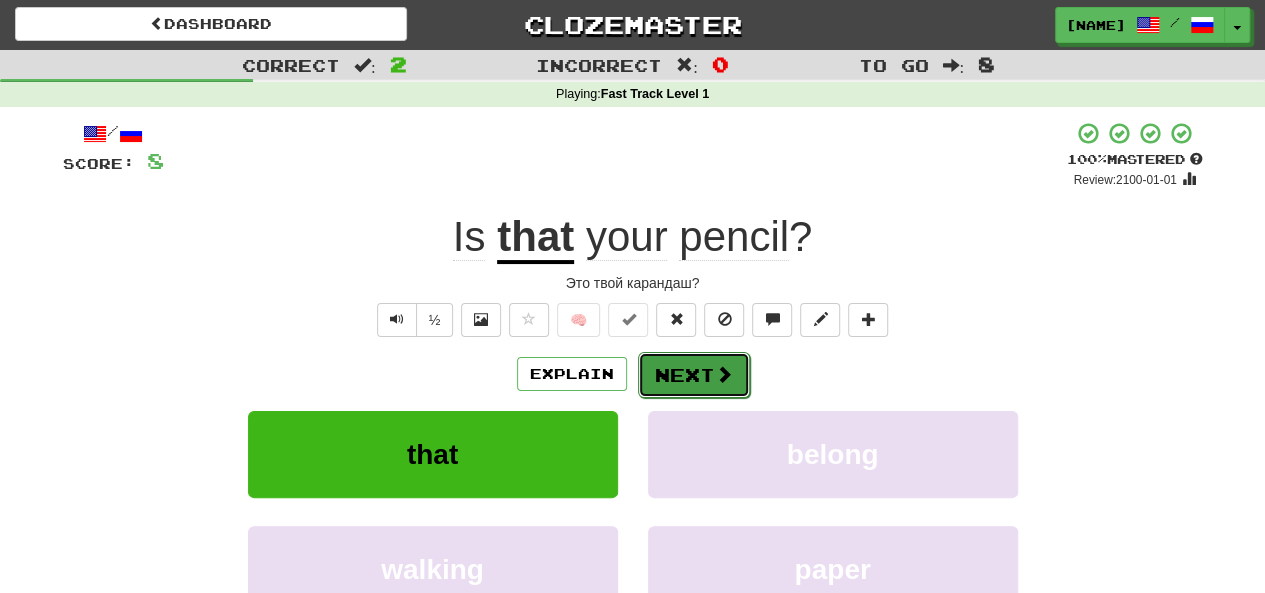click on "Next" at bounding box center (694, 375) 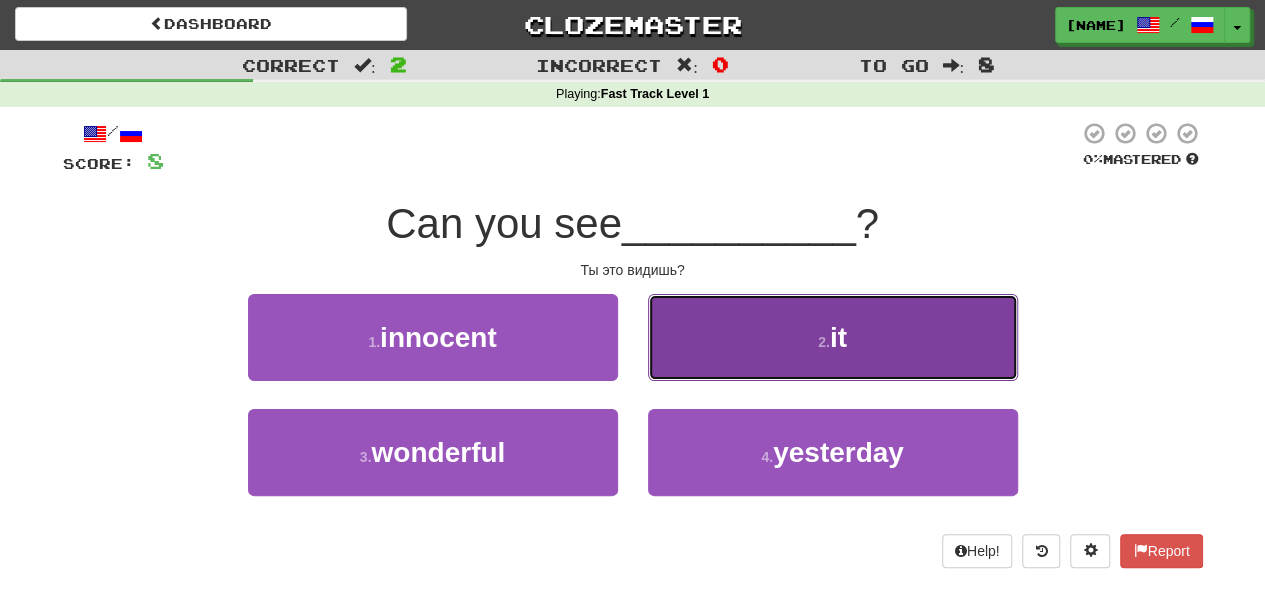 click on "2 .  it" at bounding box center (833, 337) 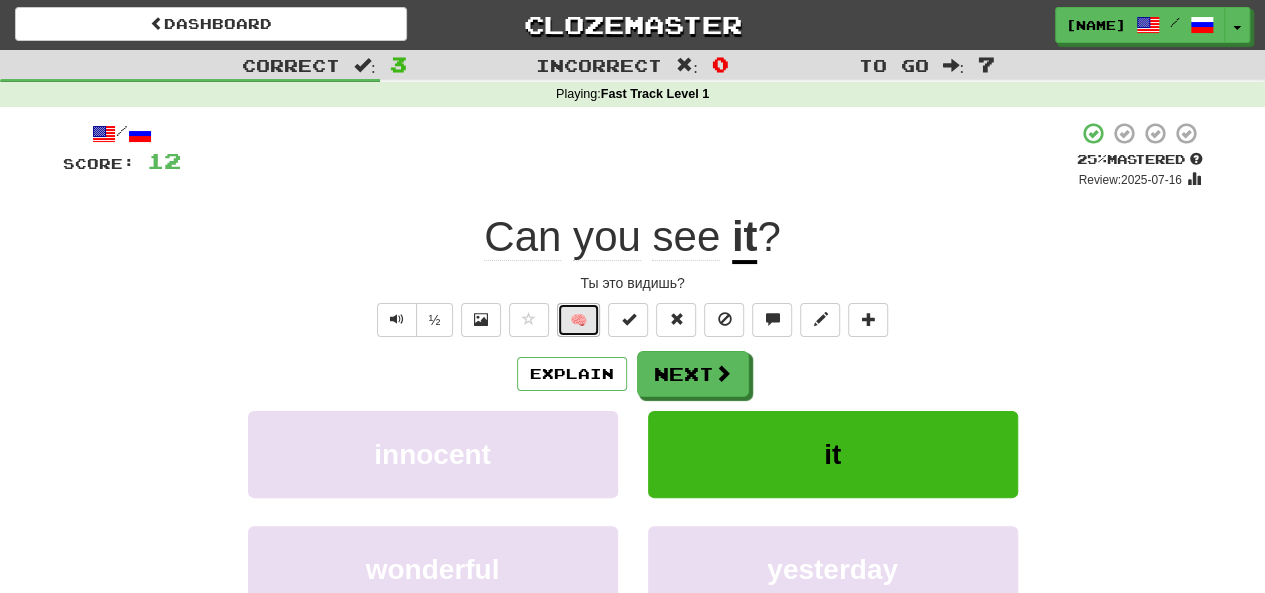 click on "🧠" at bounding box center (578, 320) 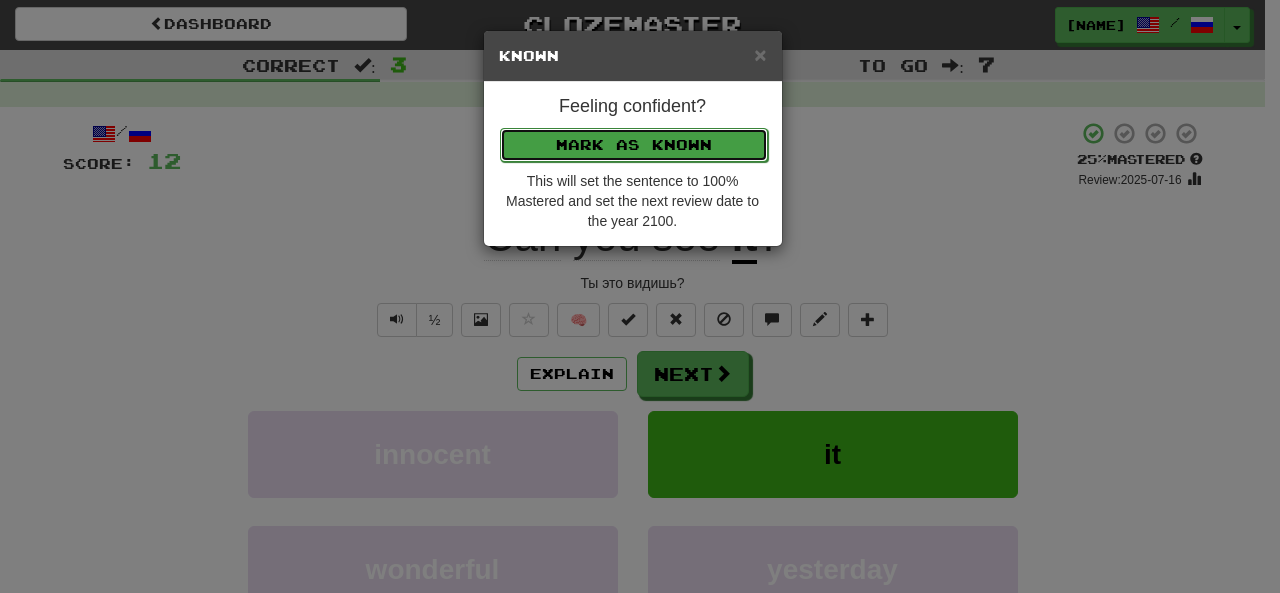click on "Mark as Known" at bounding box center [634, 145] 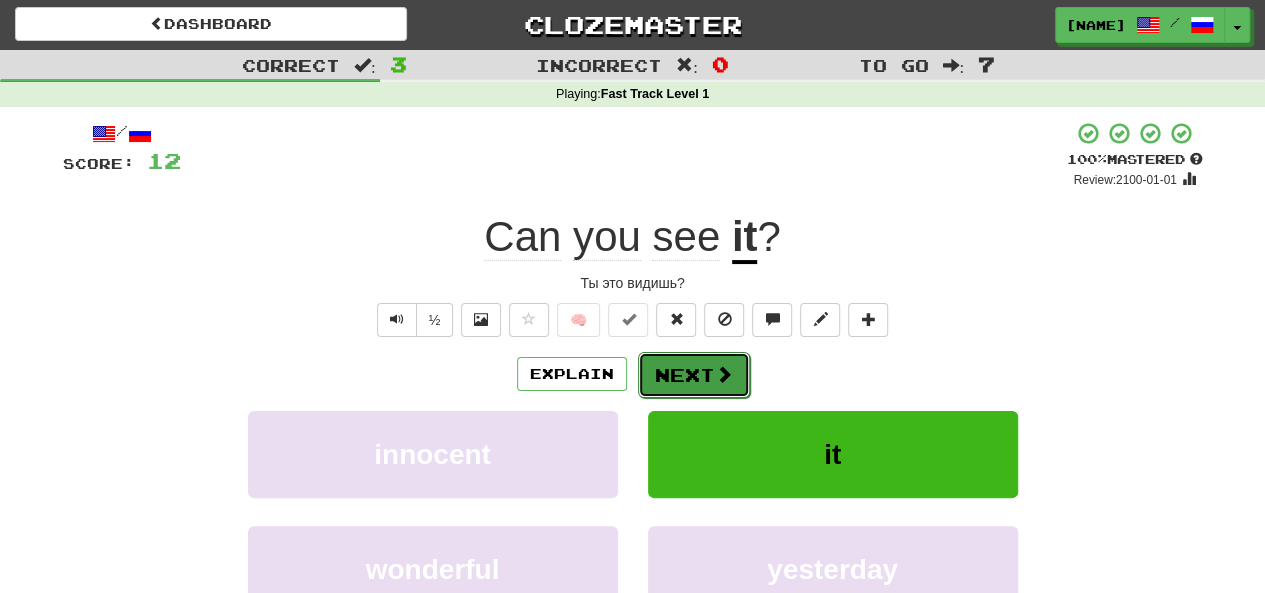 click on "Next" at bounding box center (694, 375) 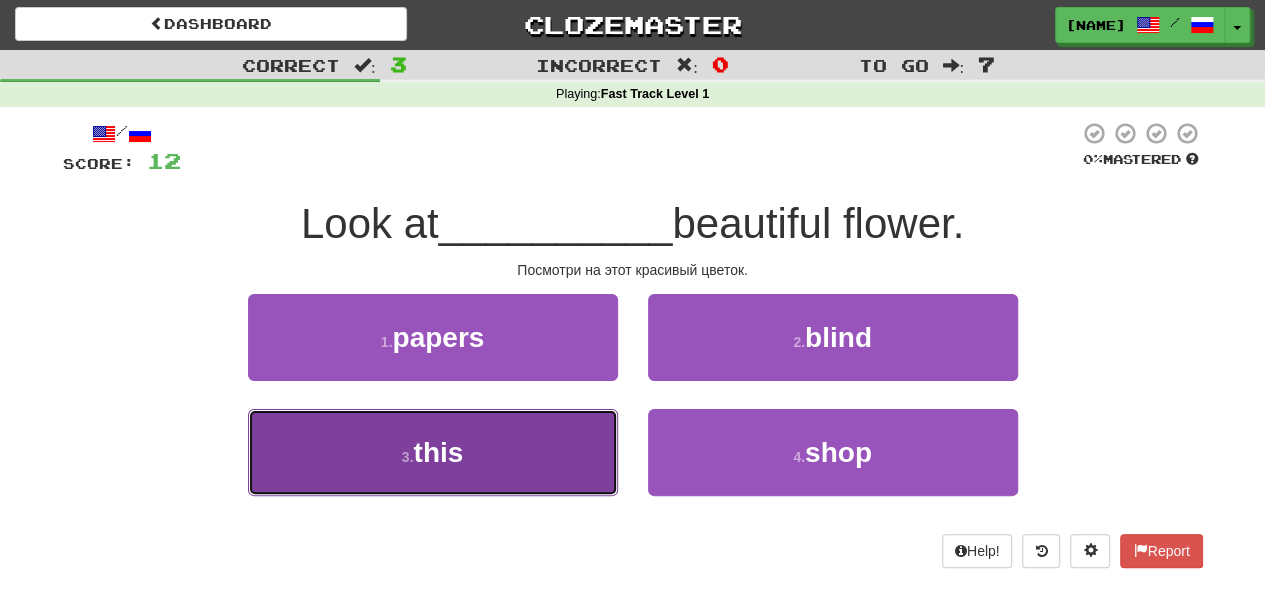 click on "3 .  this" at bounding box center (433, 452) 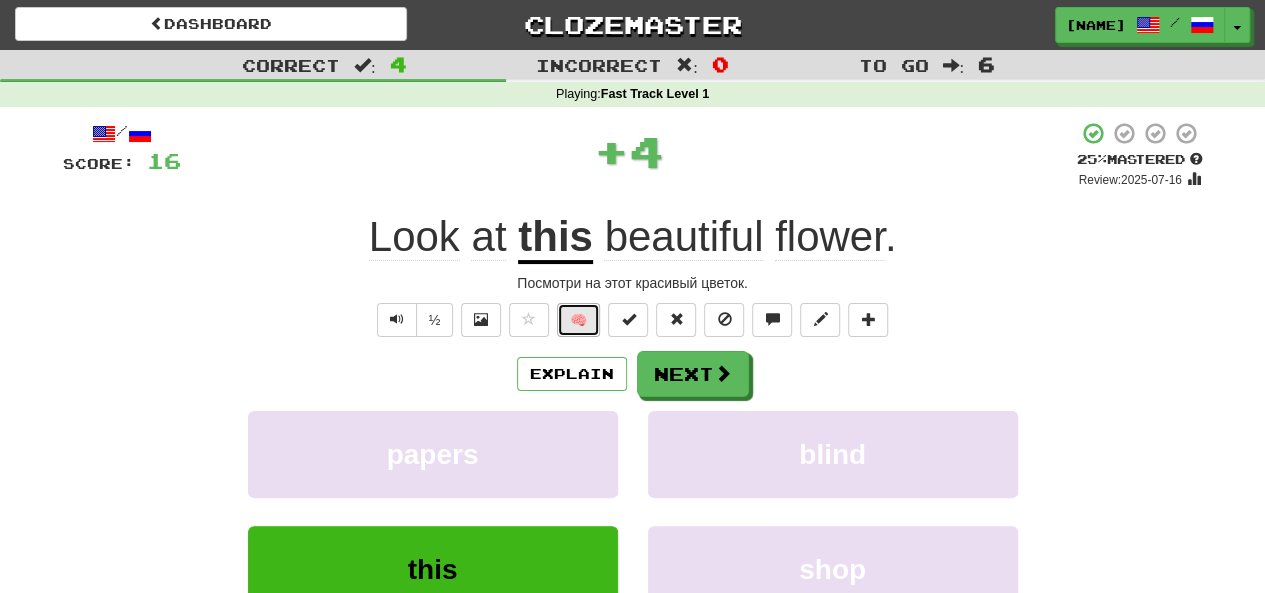click on "🧠" at bounding box center [578, 320] 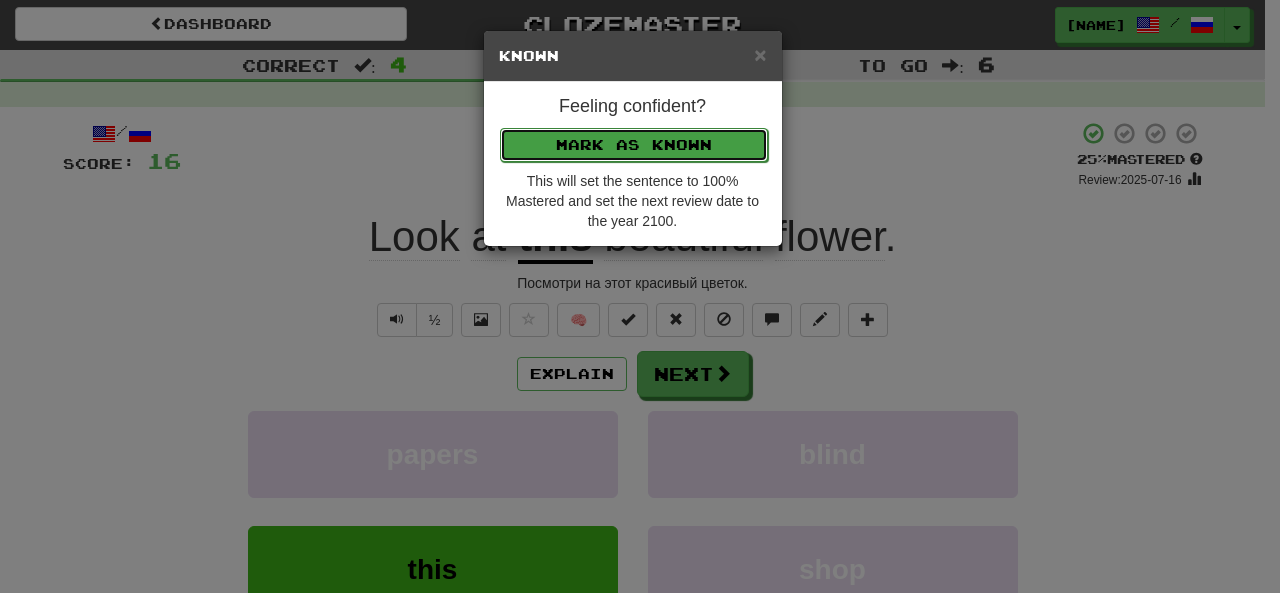 click on "Mark as Known" at bounding box center (634, 145) 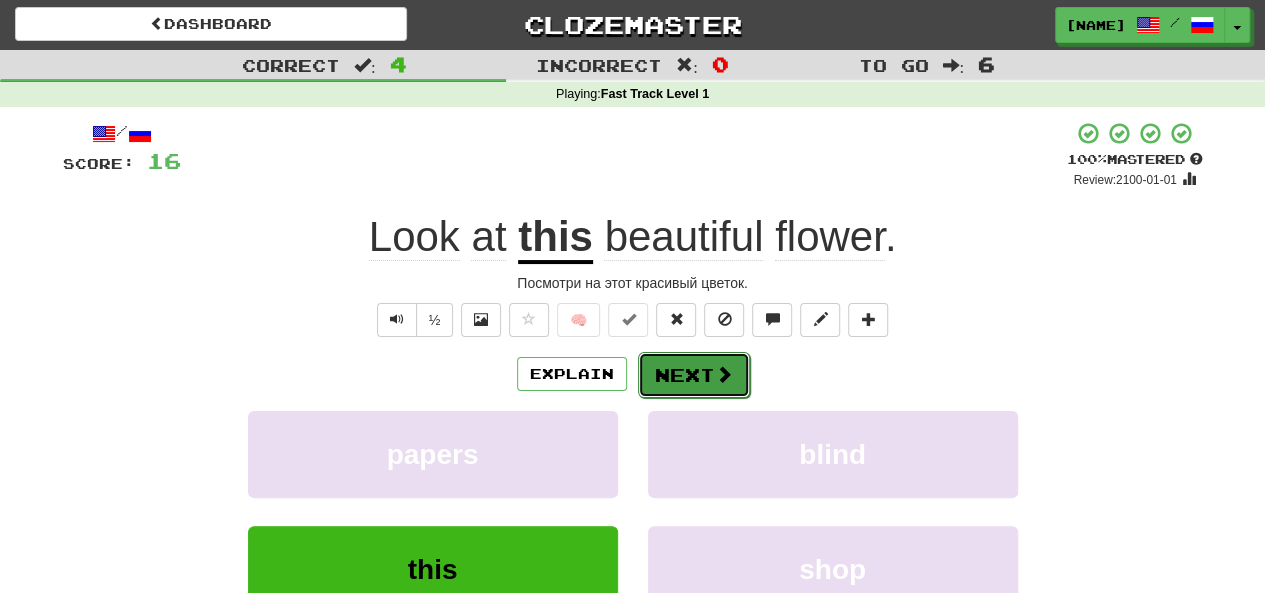 click on "Next" at bounding box center [694, 375] 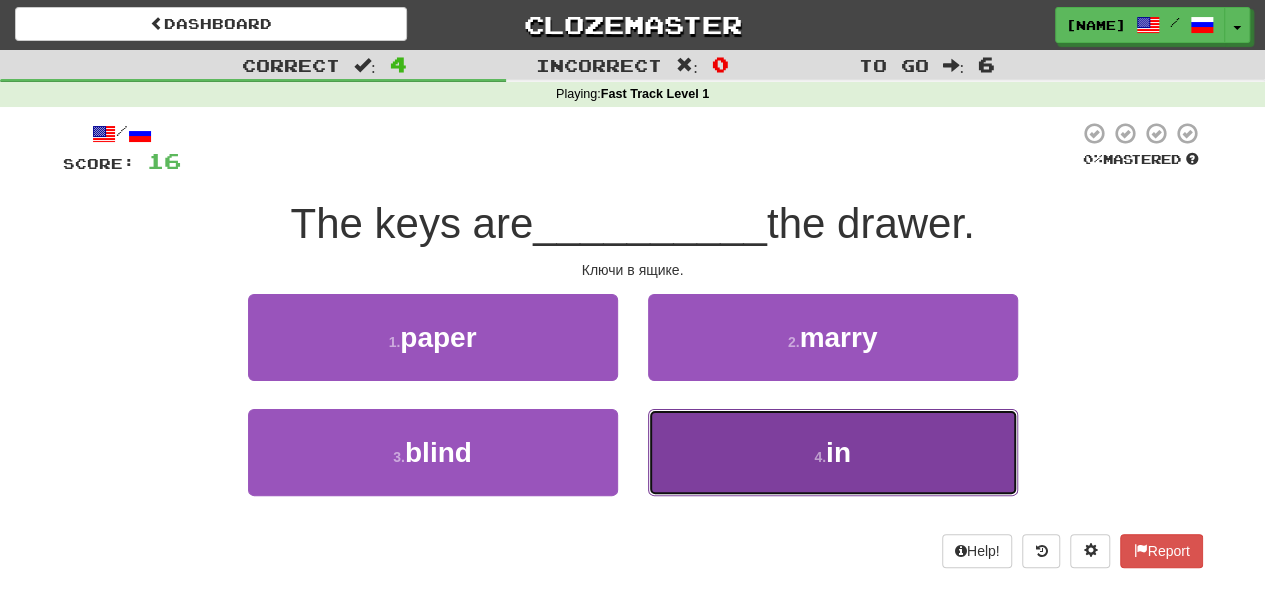 click on "4 .  in" at bounding box center (833, 452) 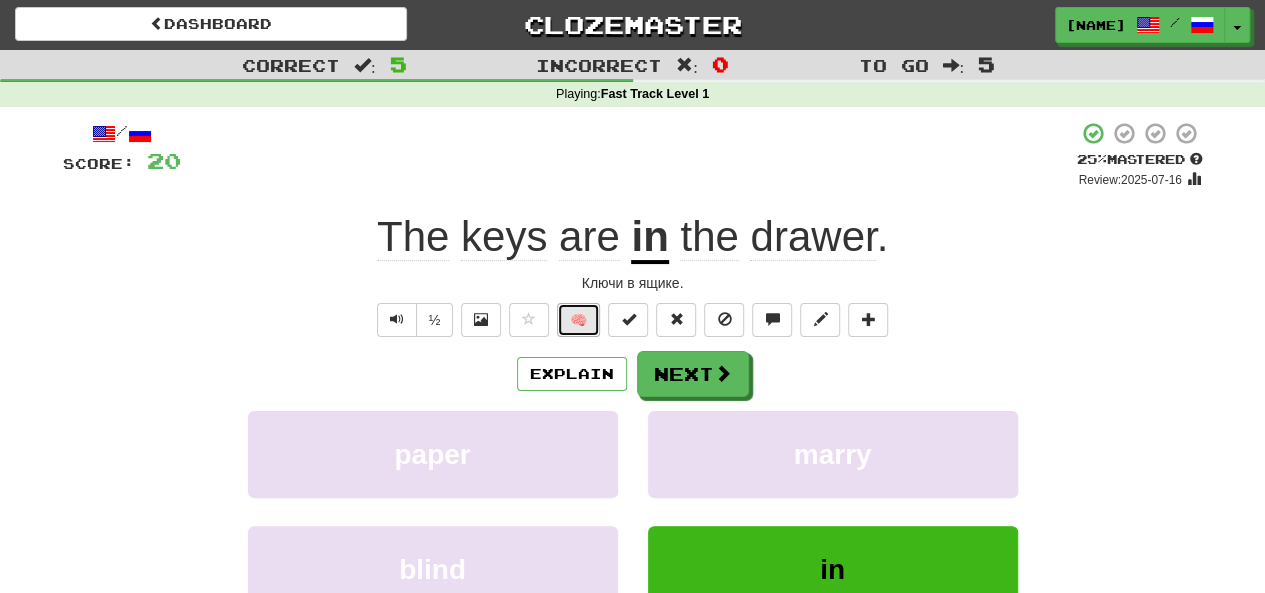 click on "🧠" at bounding box center [578, 320] 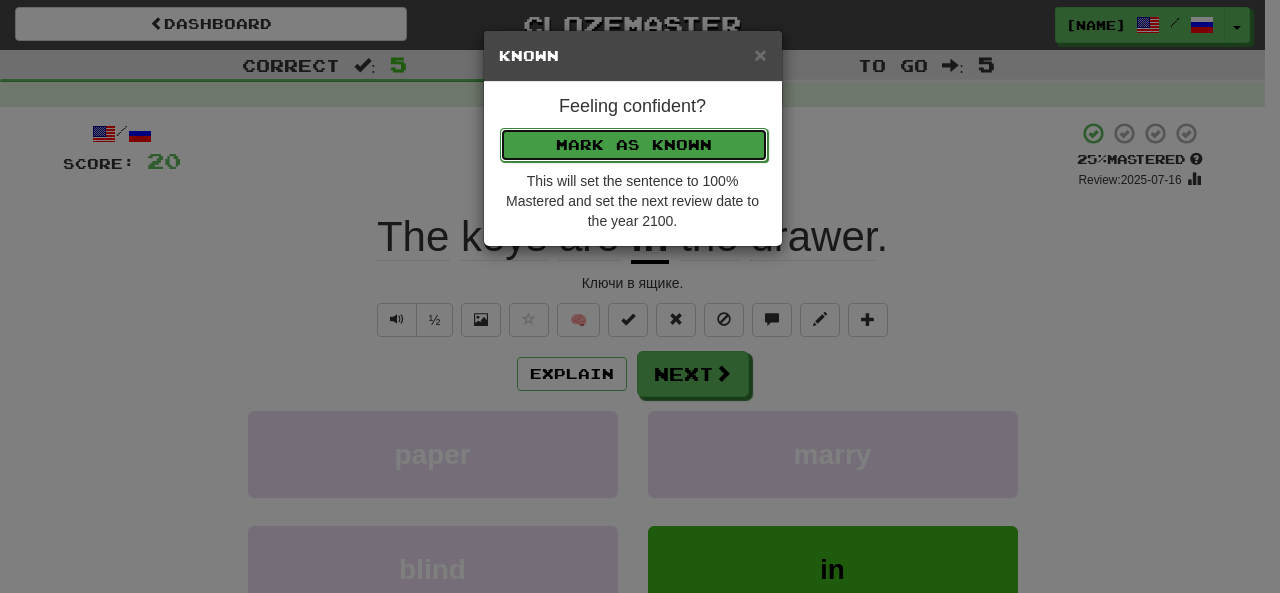 click on "Mark as Known" at bounding box center [634, 145] 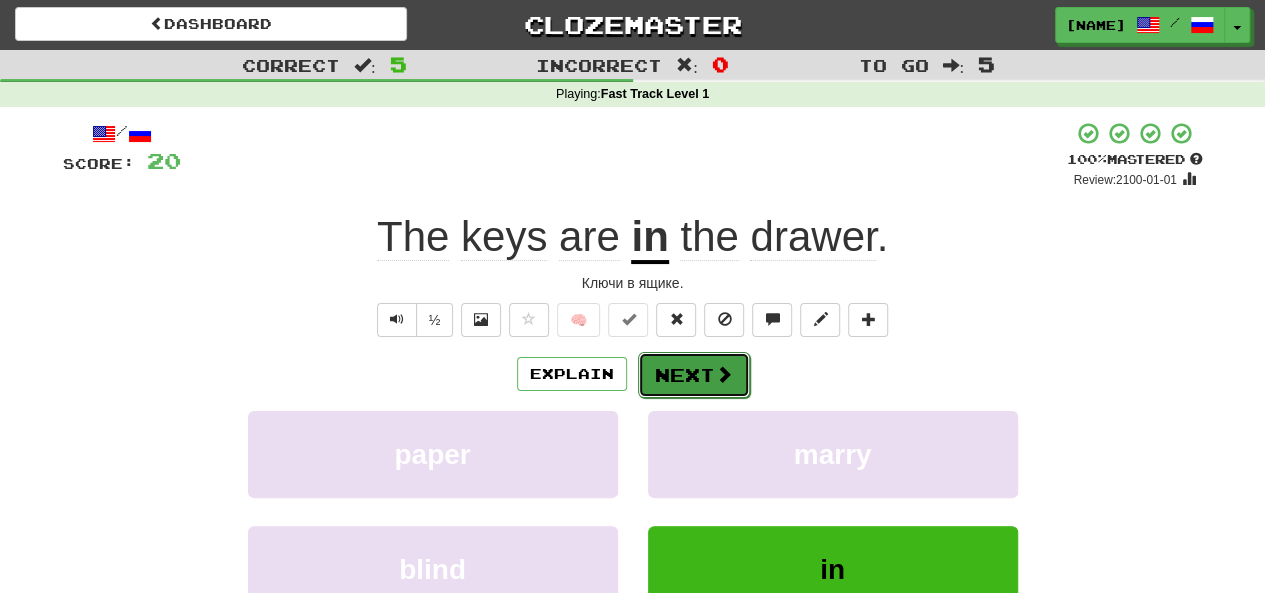click on "Next" at bounding box center [694, 375] 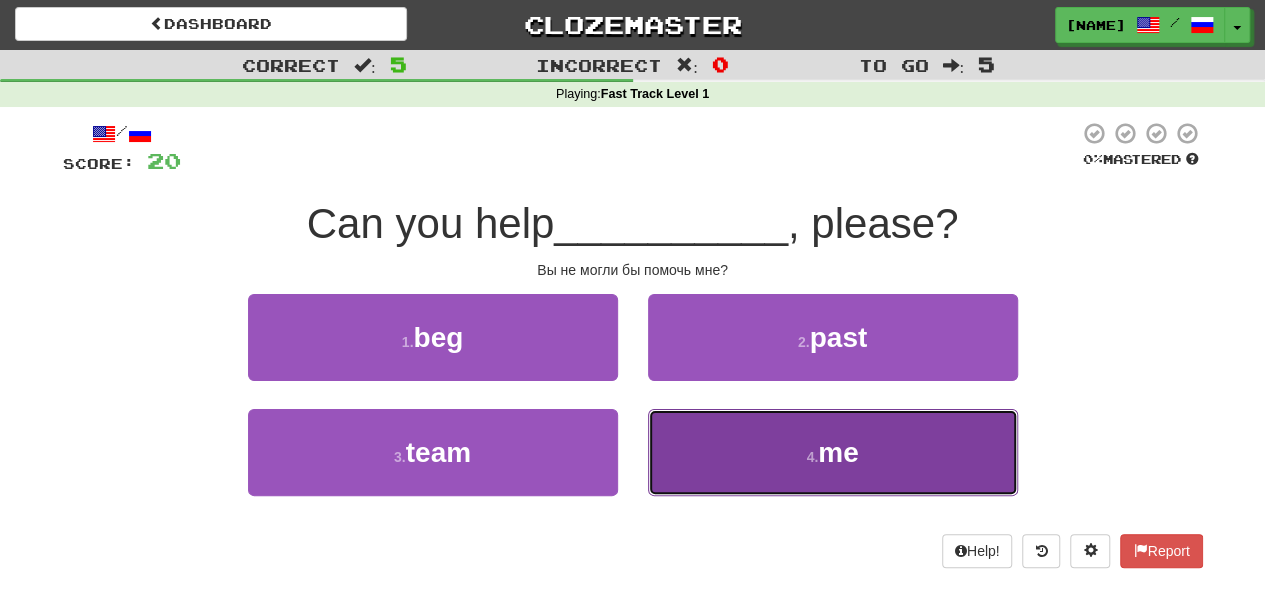click on "4 .  me" at bounding box center (833, 452) 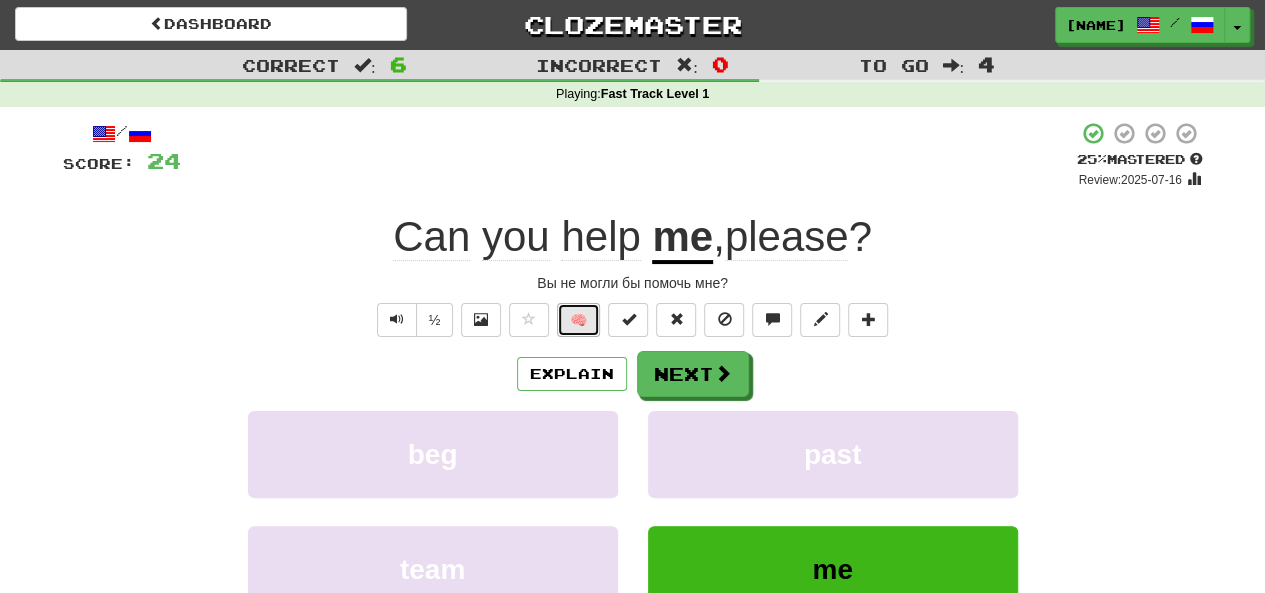 click on "🧠" at bounding box center [578, 320] 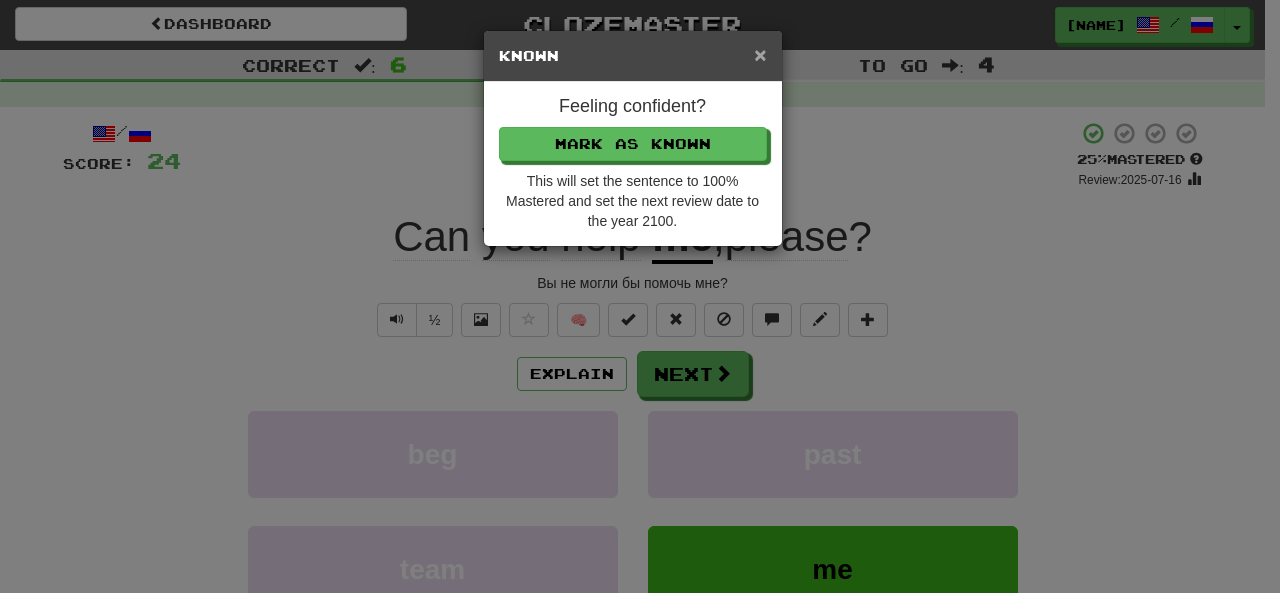 click on "×" at bounding box center [760, 54] 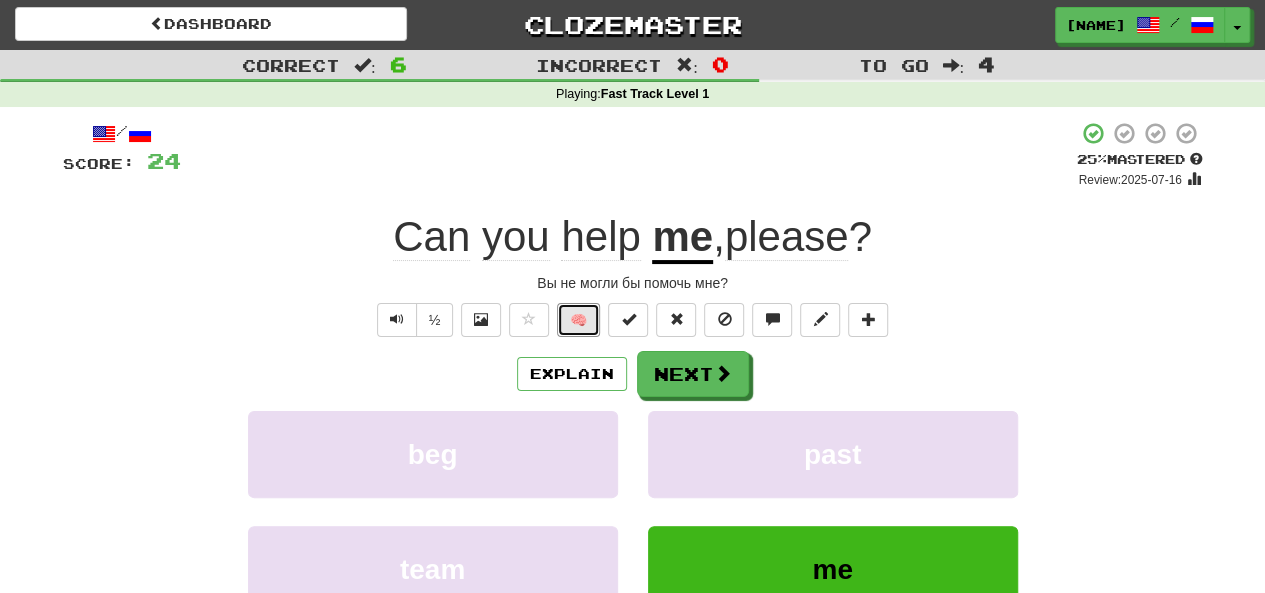 type 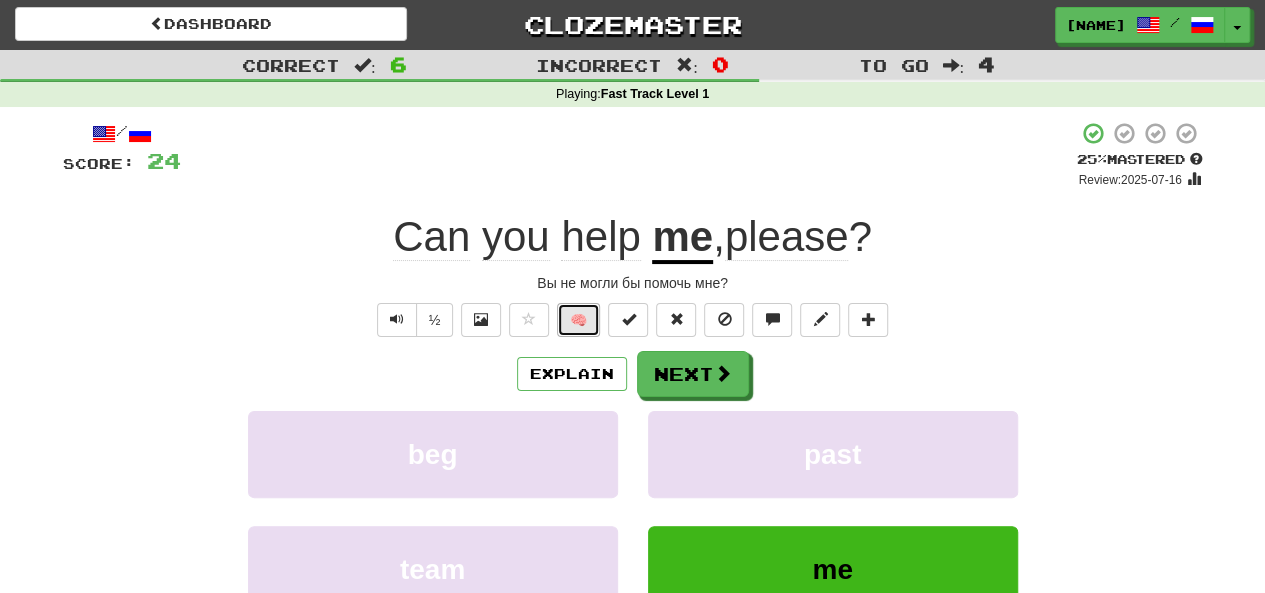 click on "🧠" at bounding box center (578, 320) 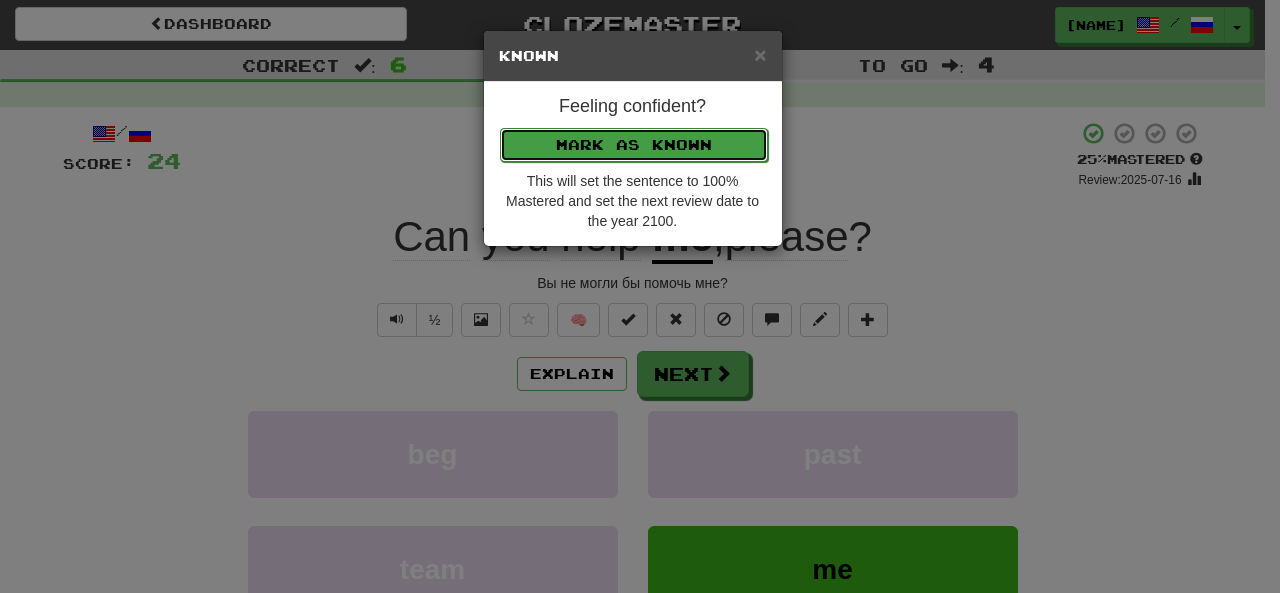 click on "Mark as Known" at bounding box center [634, 145] 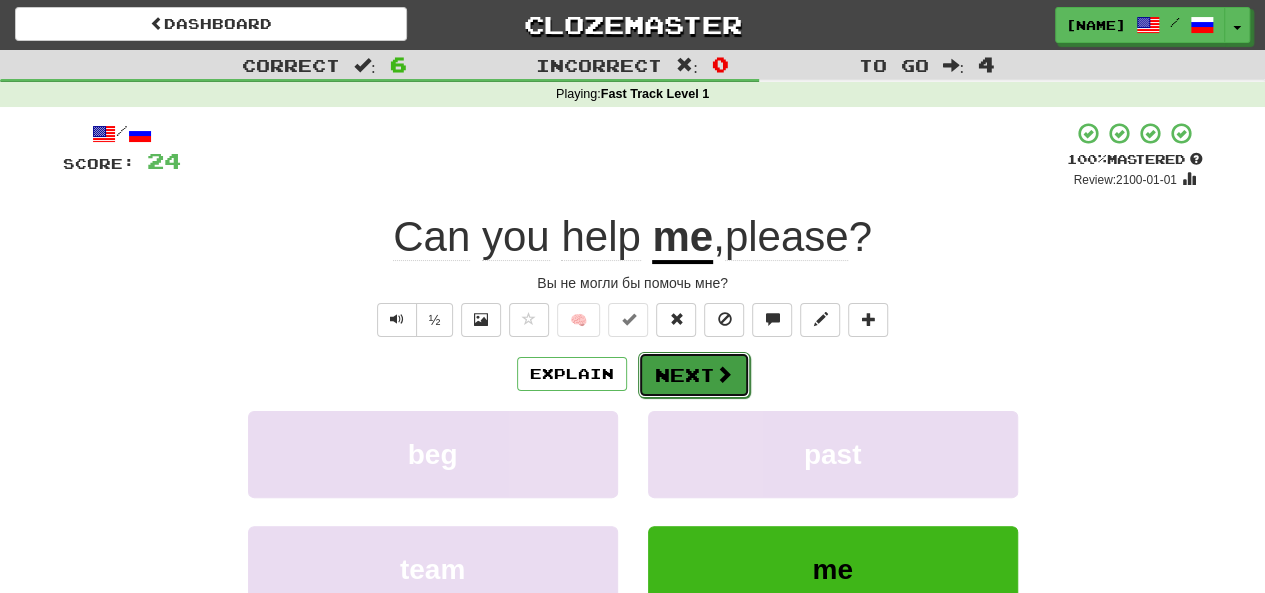 click on "Next" at bounding box center (694, 375) 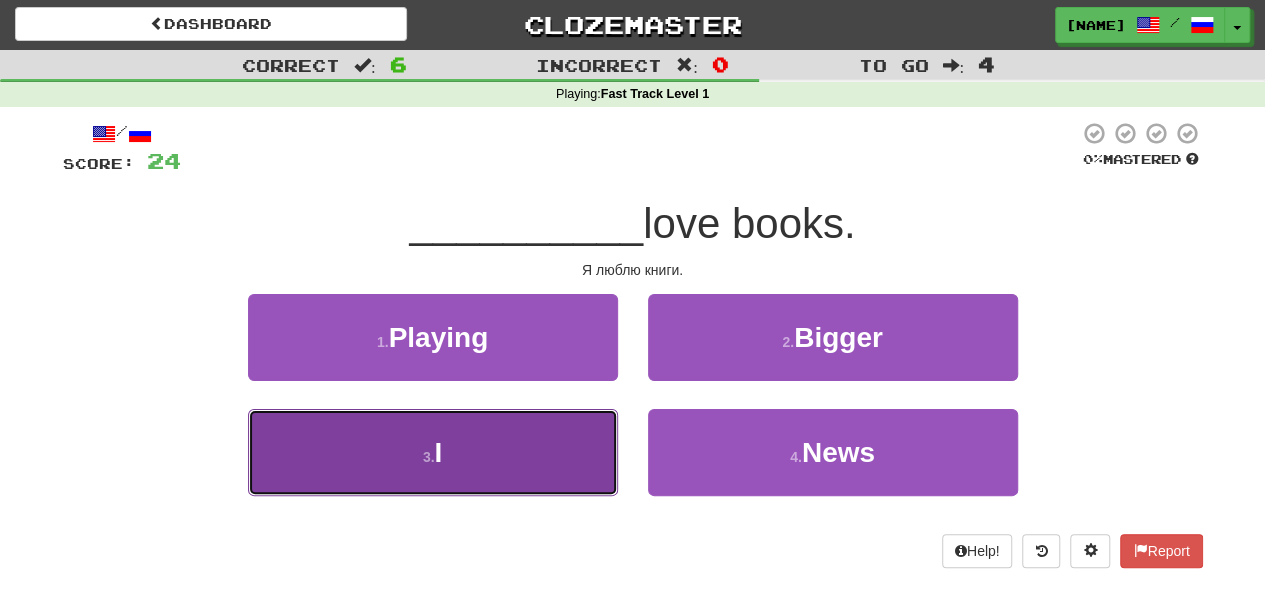 click on "3 .  I" at bounding box center (433, 452) 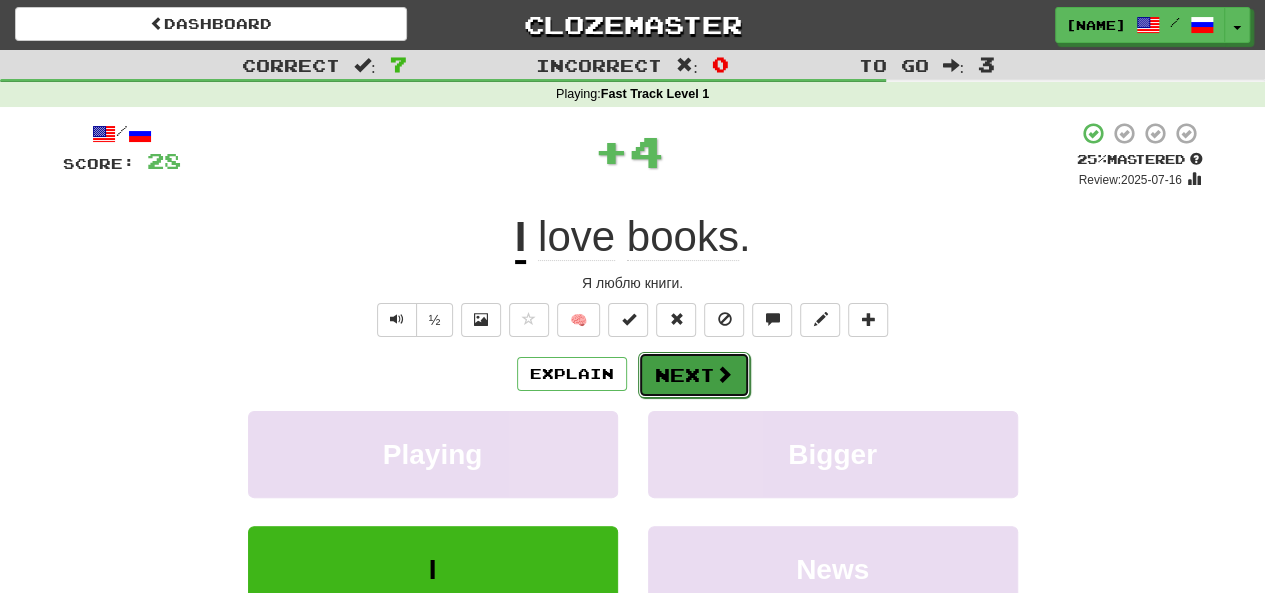 click on "Next" at bounding box center [694, 375] 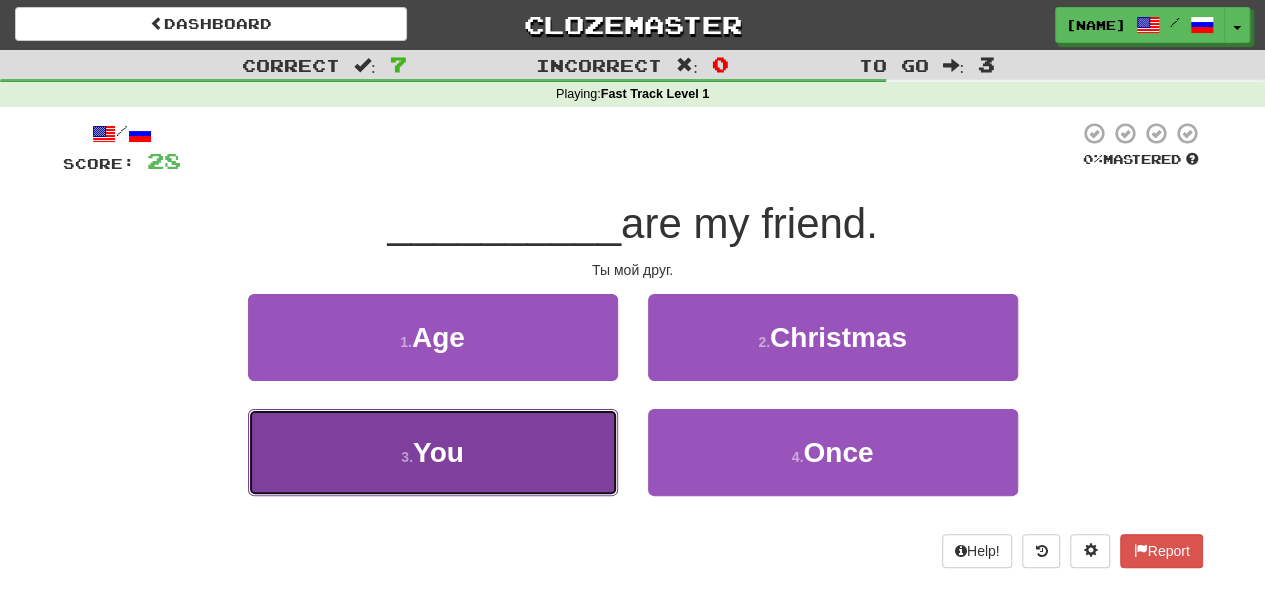 click on "3 .  You" at bounding box center [433, 452] 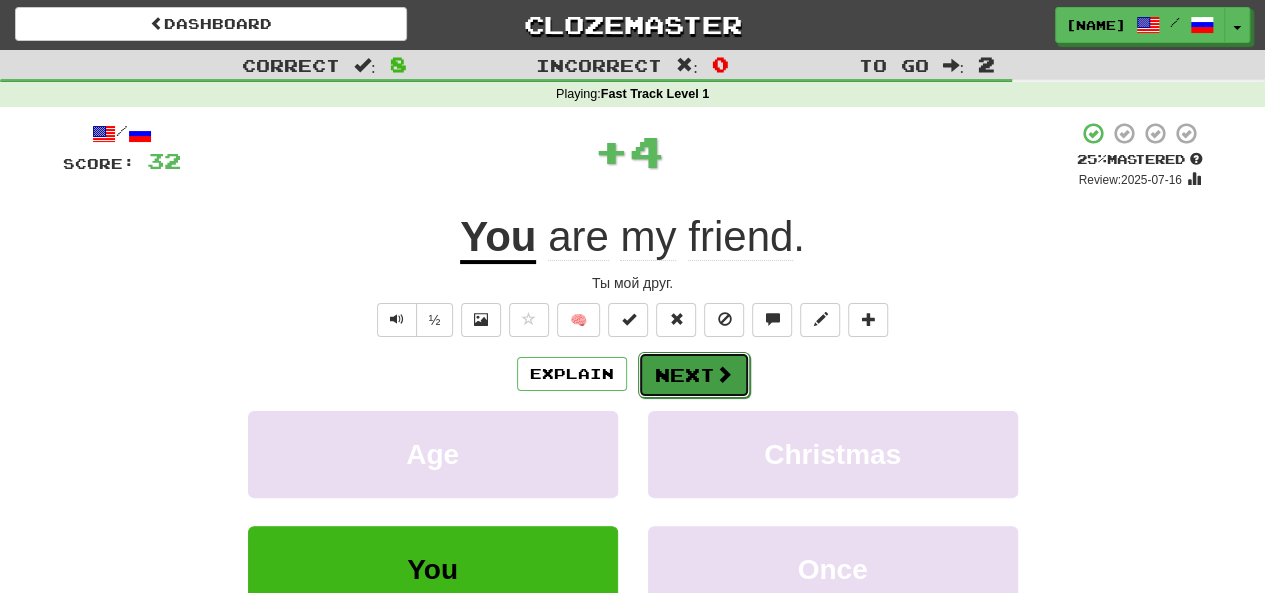 click on "Next" at bounding box center [694, 375] 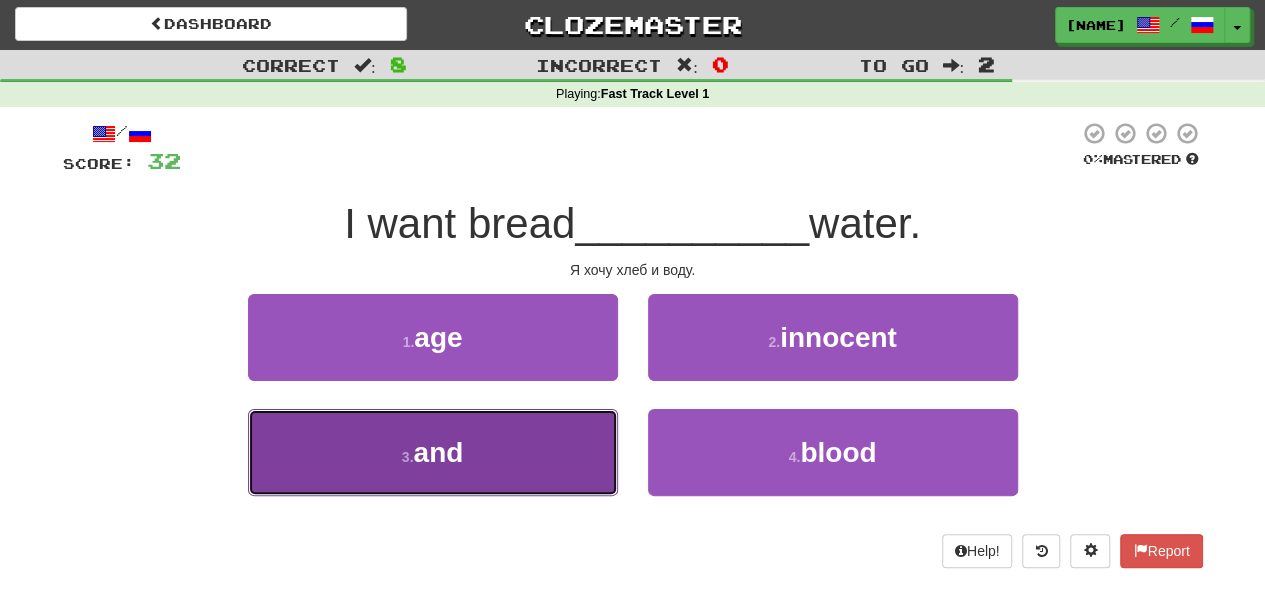 click on "3 .  and" at bounding box center [433, 452] 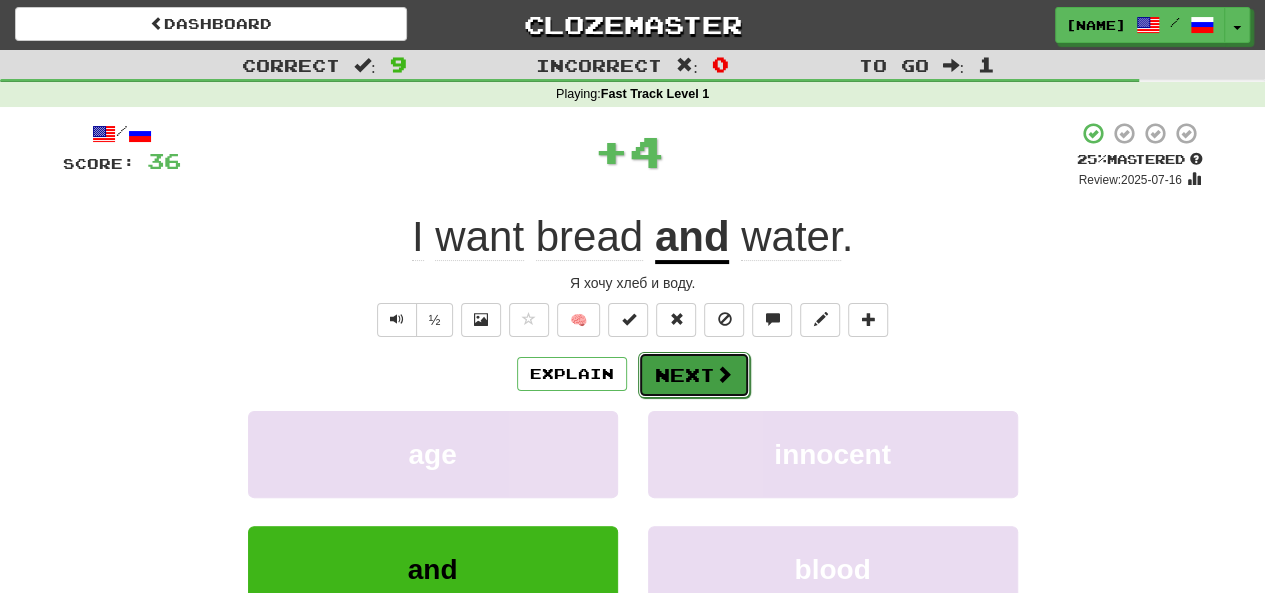 click on "Next" at bounding box center [694, 375] 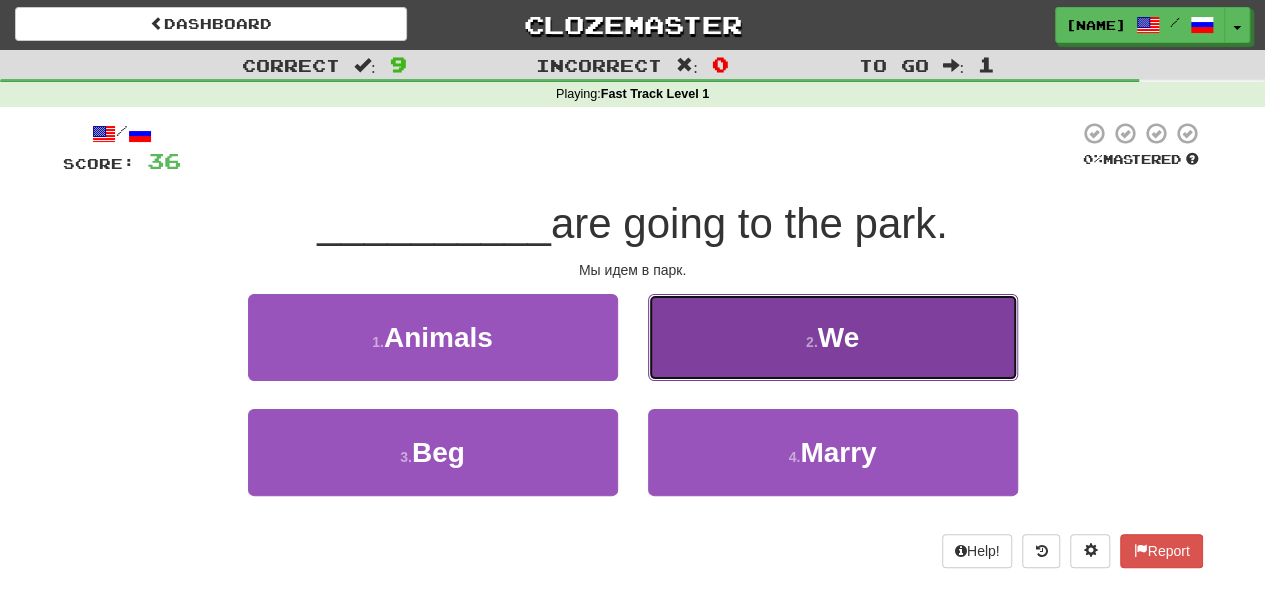 click on "2 .  We" at bounding box center [833, 337] 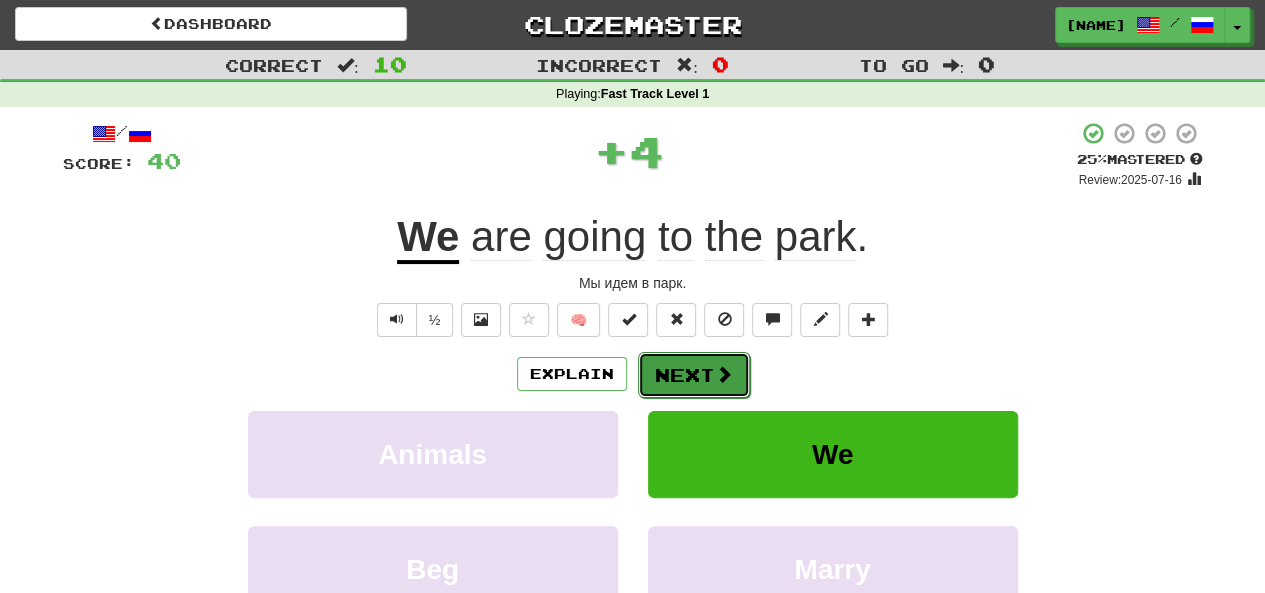 click on "Next" at bounding box center (694, 375) 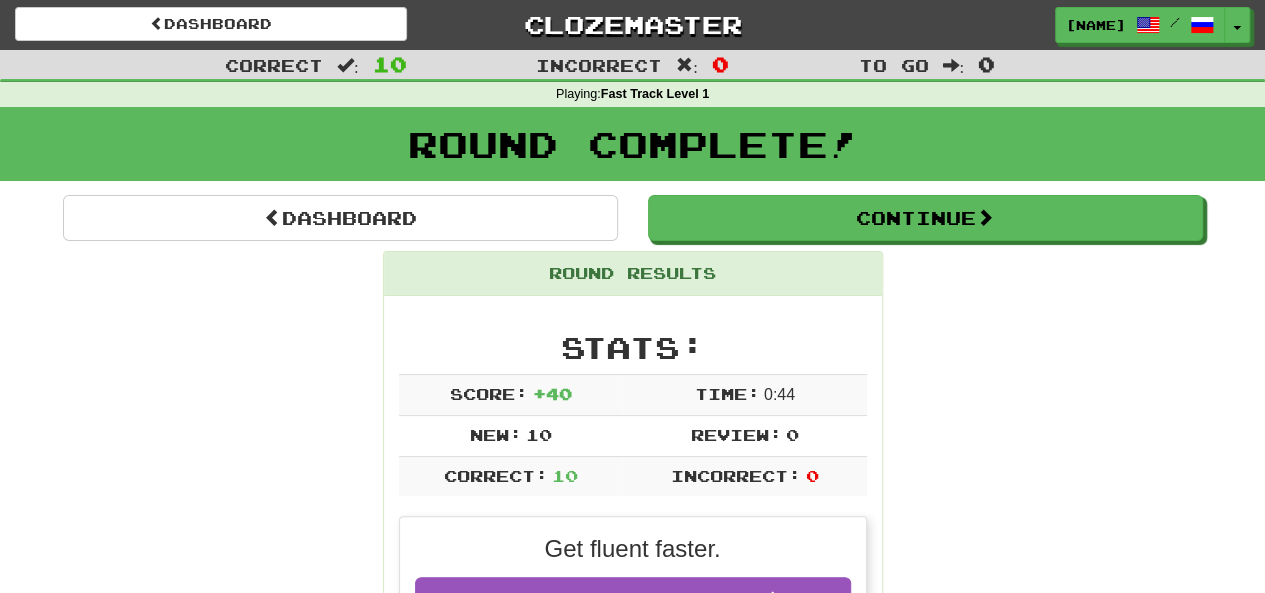 scroll, scrollTop: 0, scrollLeft: 0, axis: both 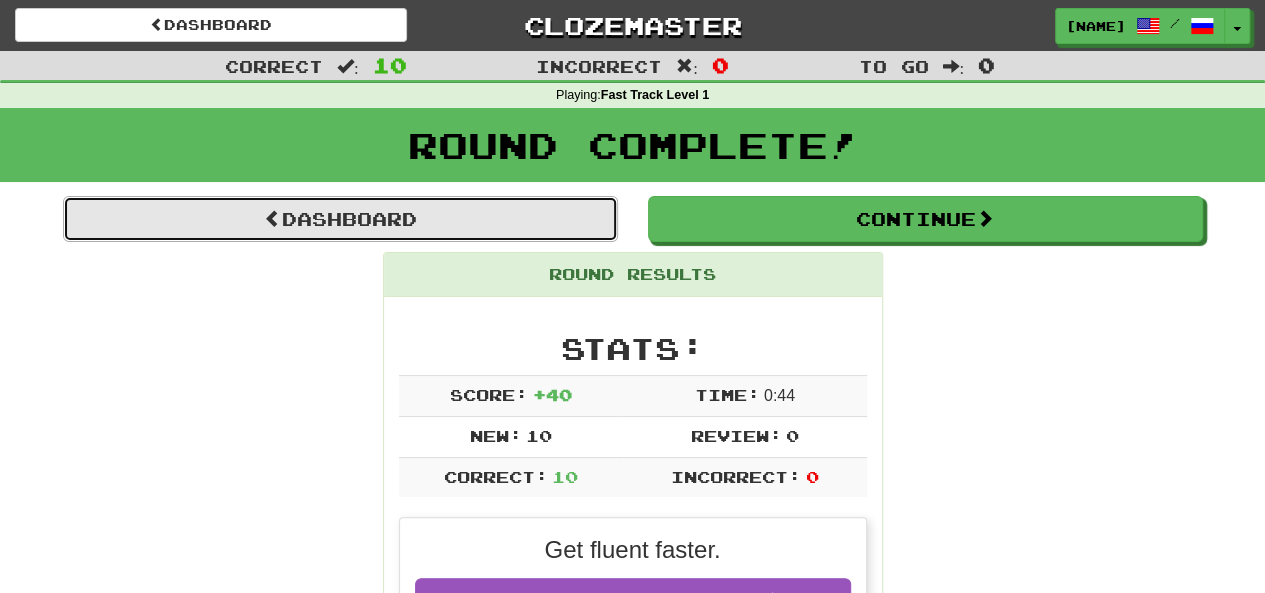 click on "Dashboard" at bounding box center (340, 219) 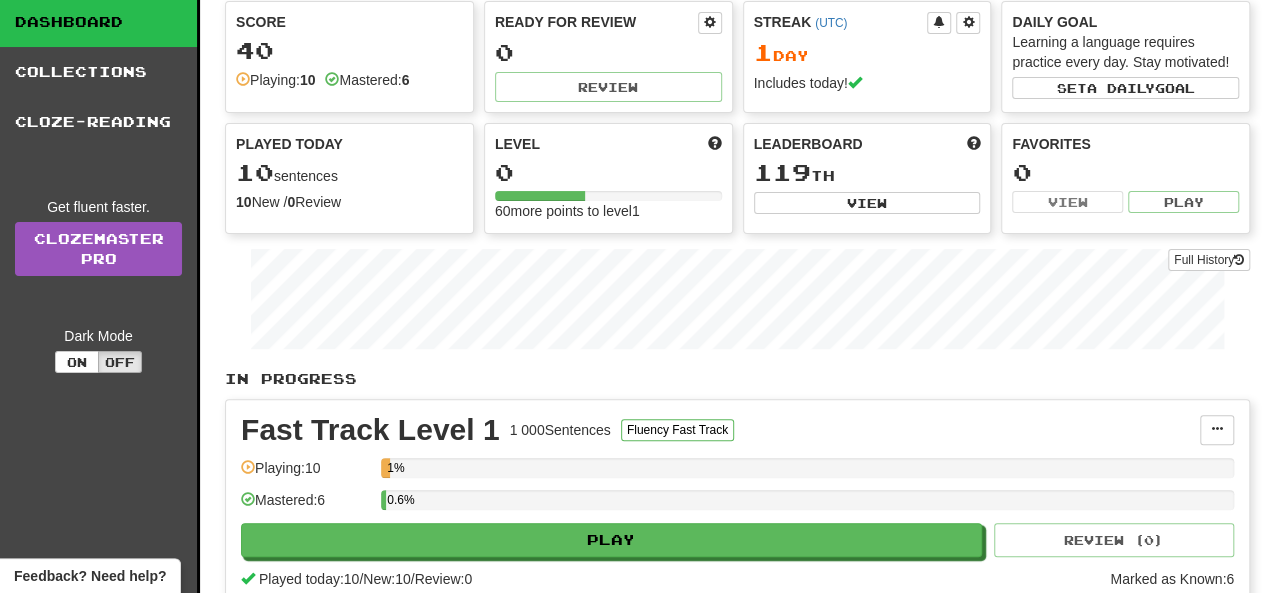 scroll, scrollTop: 0, scrollLeft: 0, axis: both 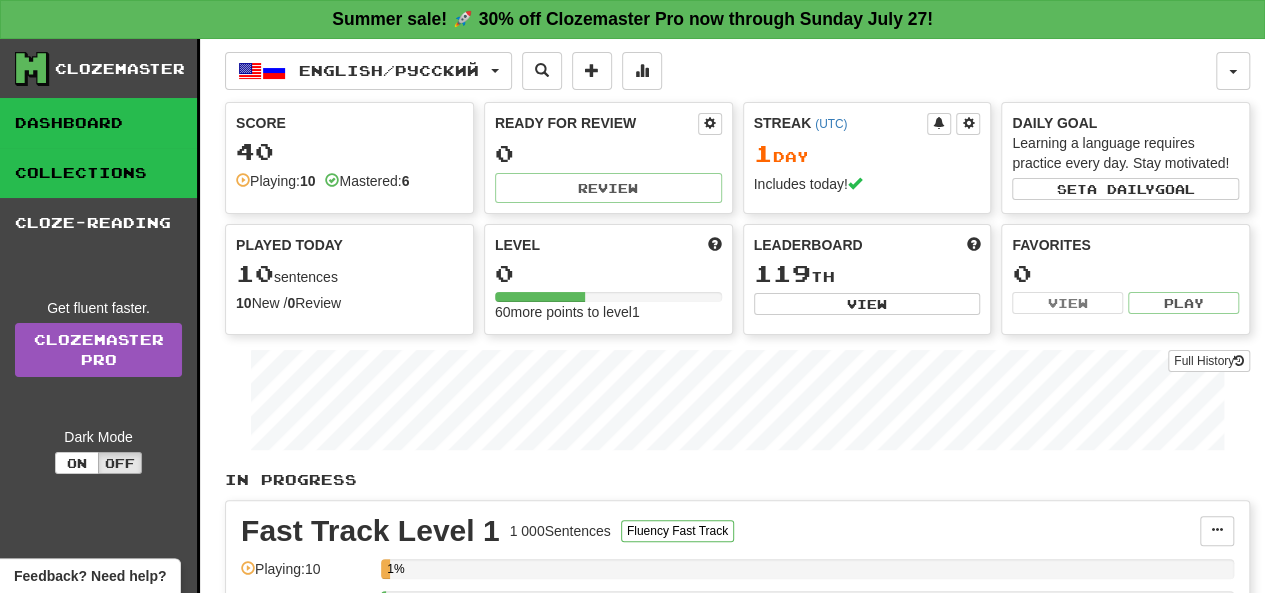 click on "Collections" at bounding box center (98, 173) 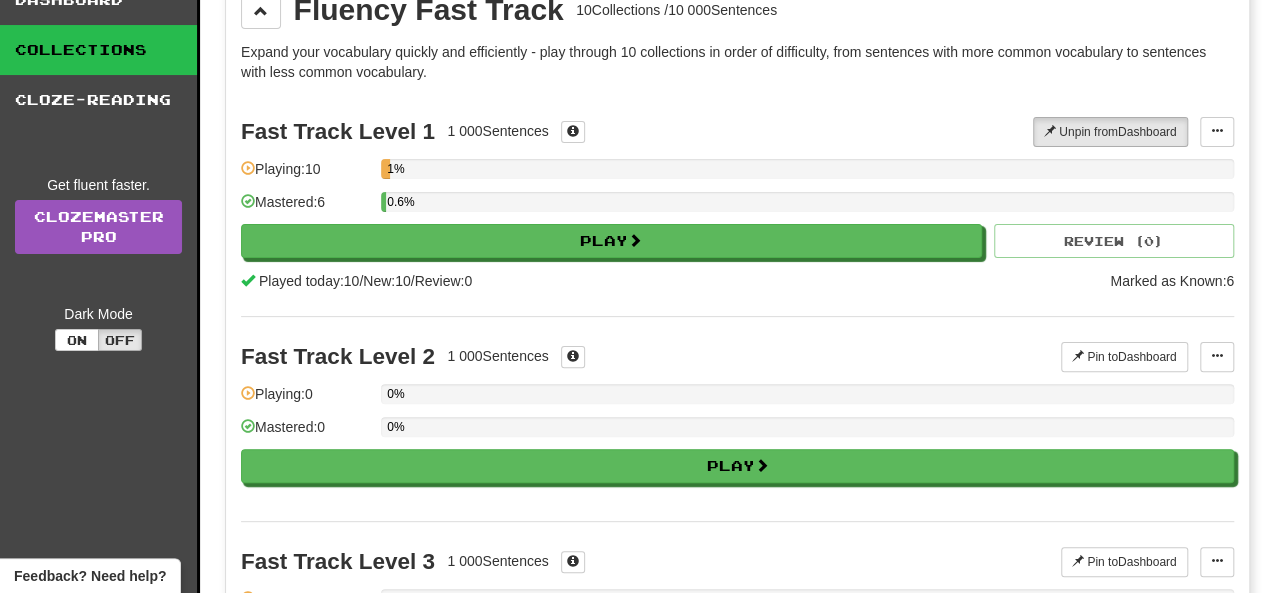 scroll, scrollTop: 124, scrollLeft: 0, axis: vertical 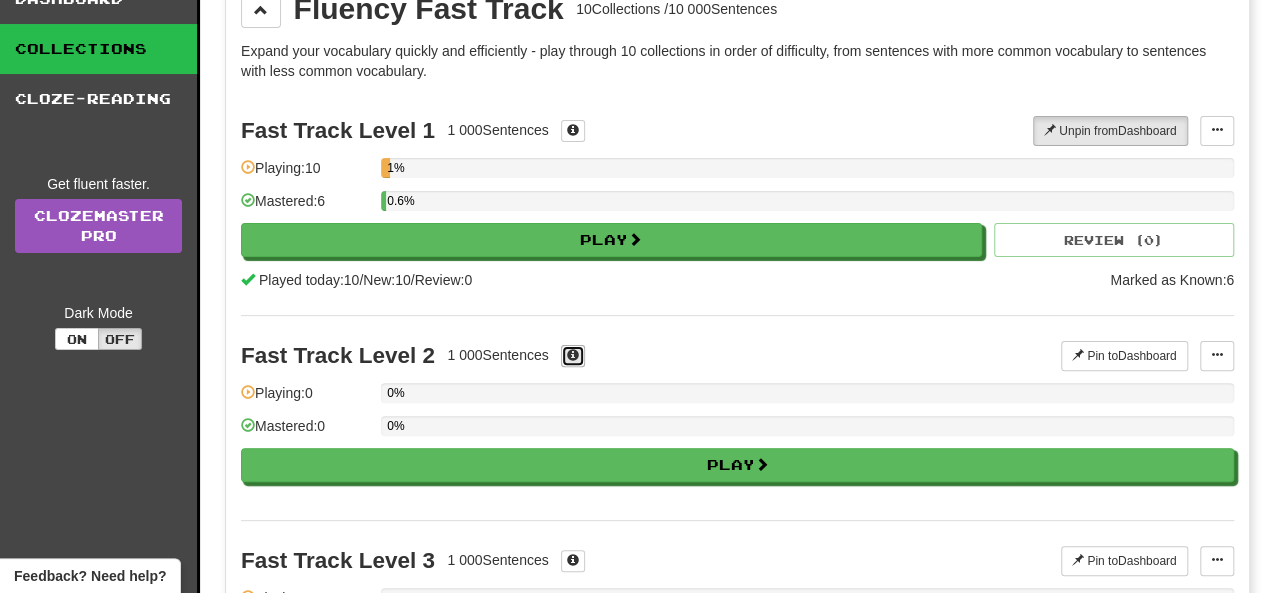 click at bounding box center [573, 355] 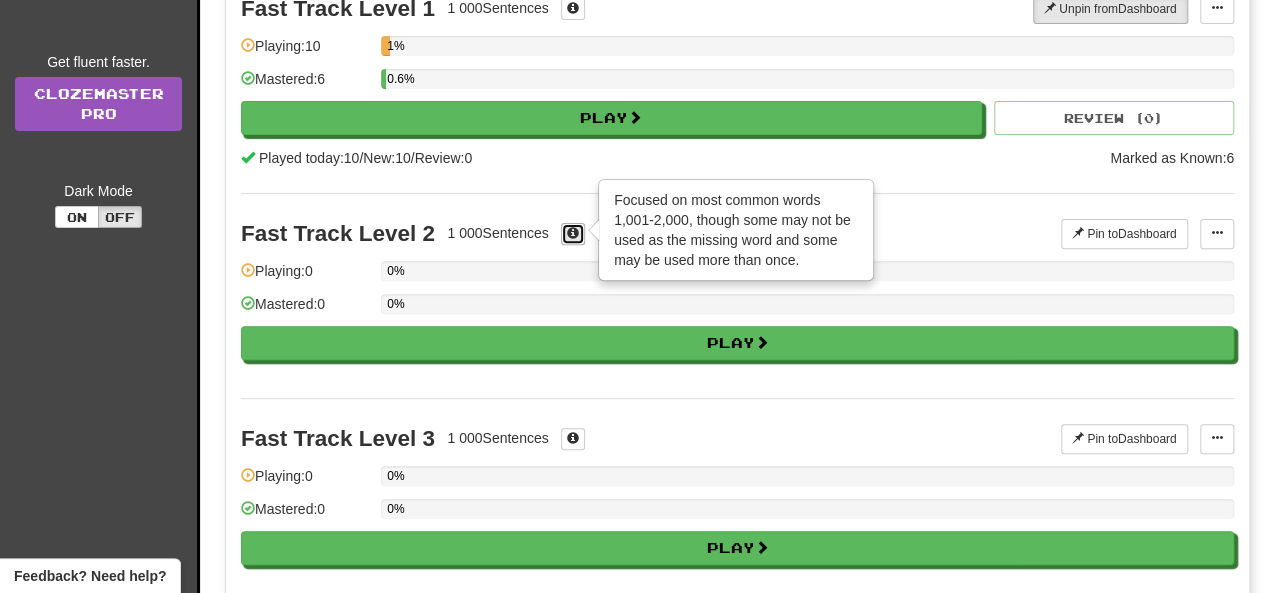 scroll, scrollTop: 248, scrollLeft: 0, axis: vertical 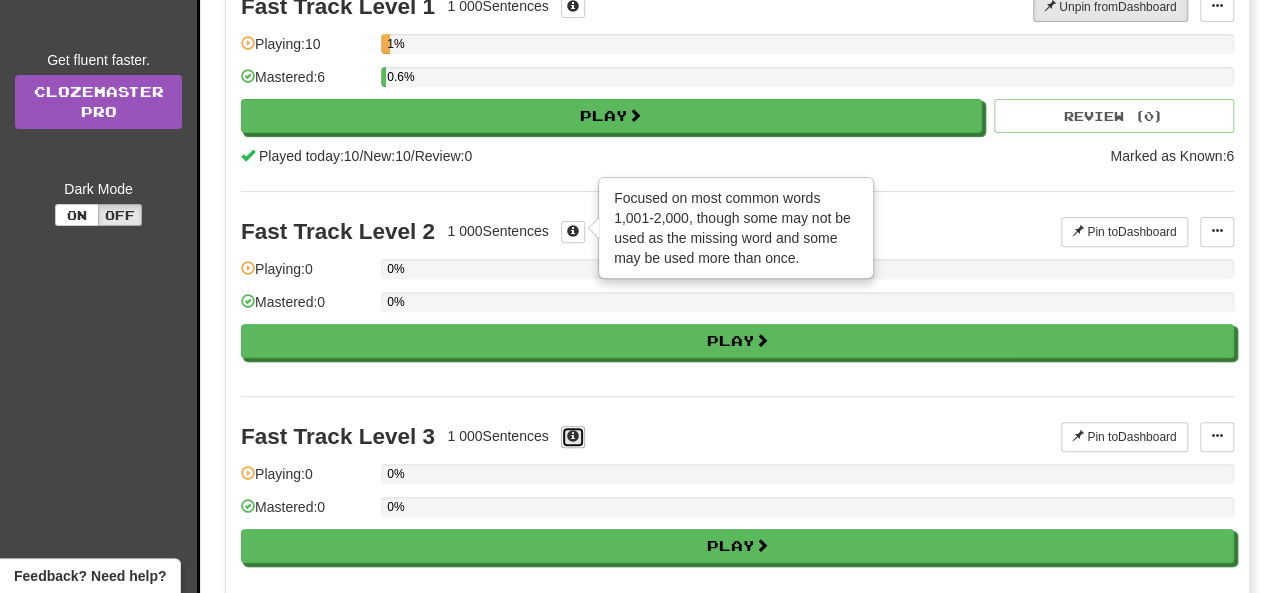 click at bounding box center (573, 437) 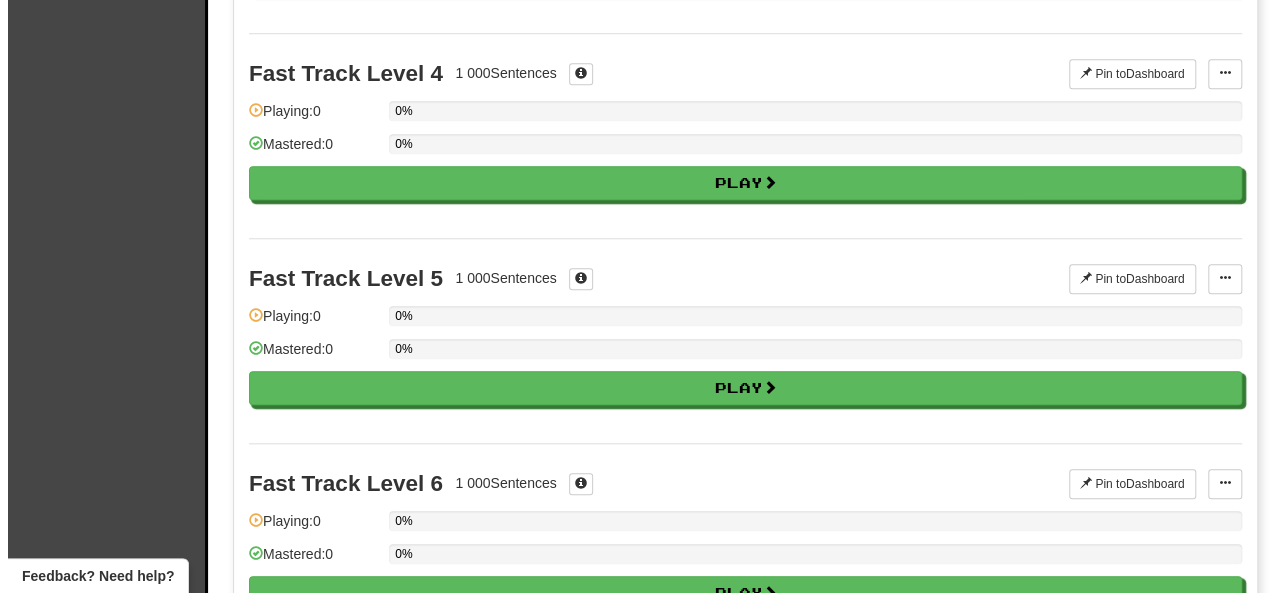 scroll, scrollTop: 842, scrollLeft: 0, axis: vertical 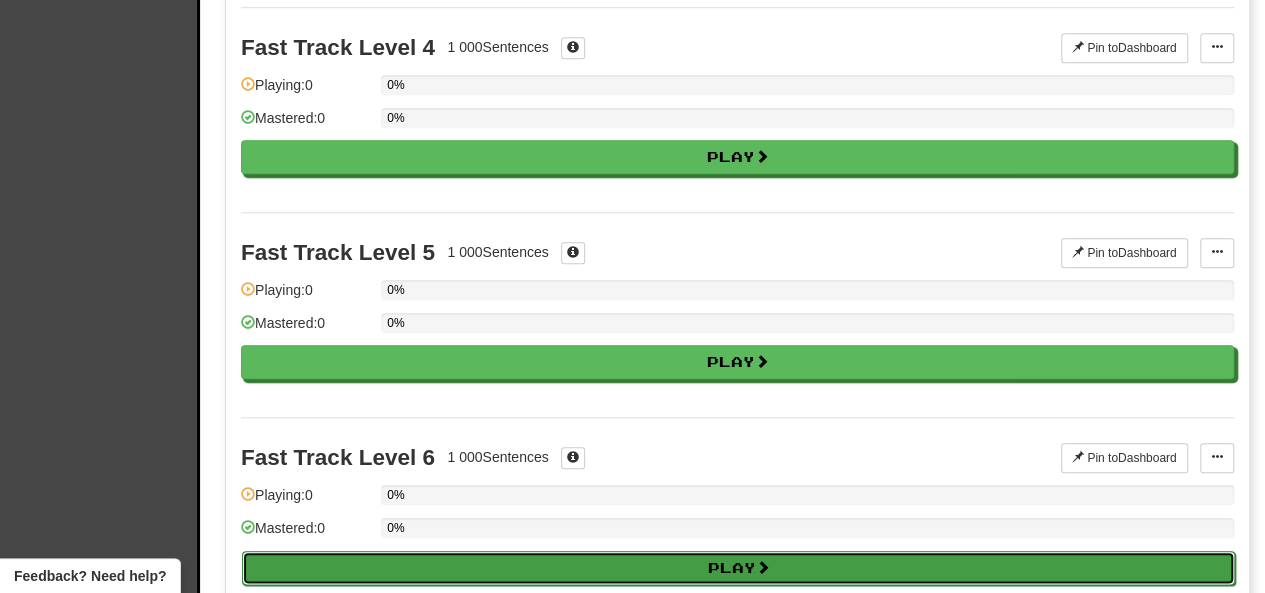 click on "Play" at bounding box center (738, 568) 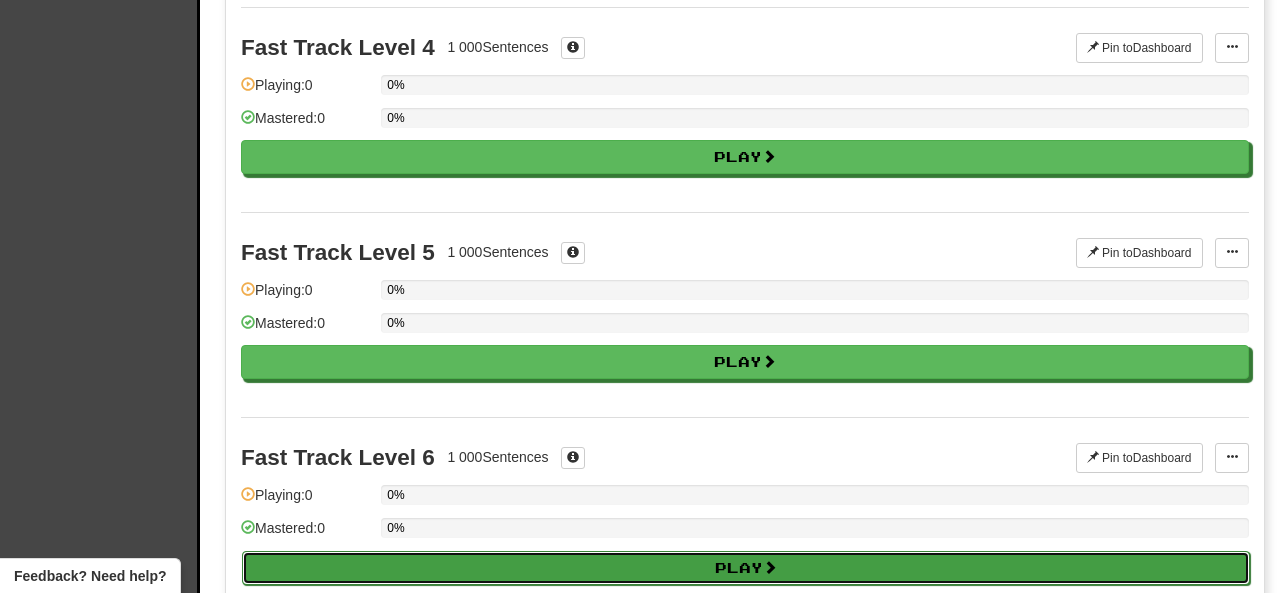 select on "**" 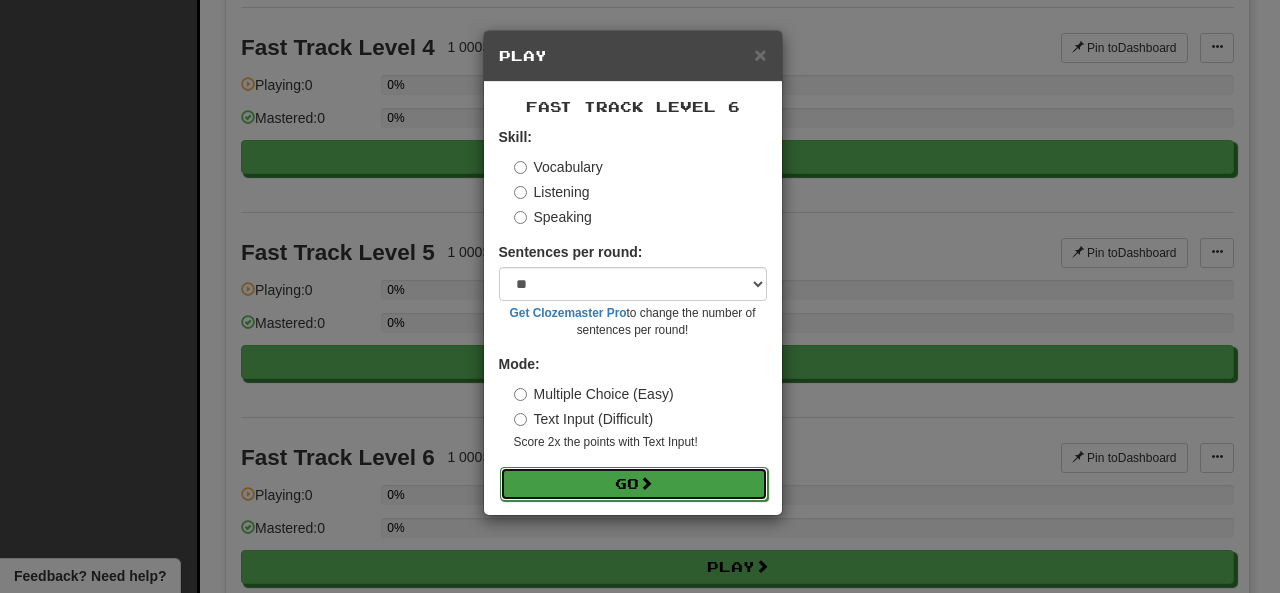click on "Go" at bounding box center [634, 484] 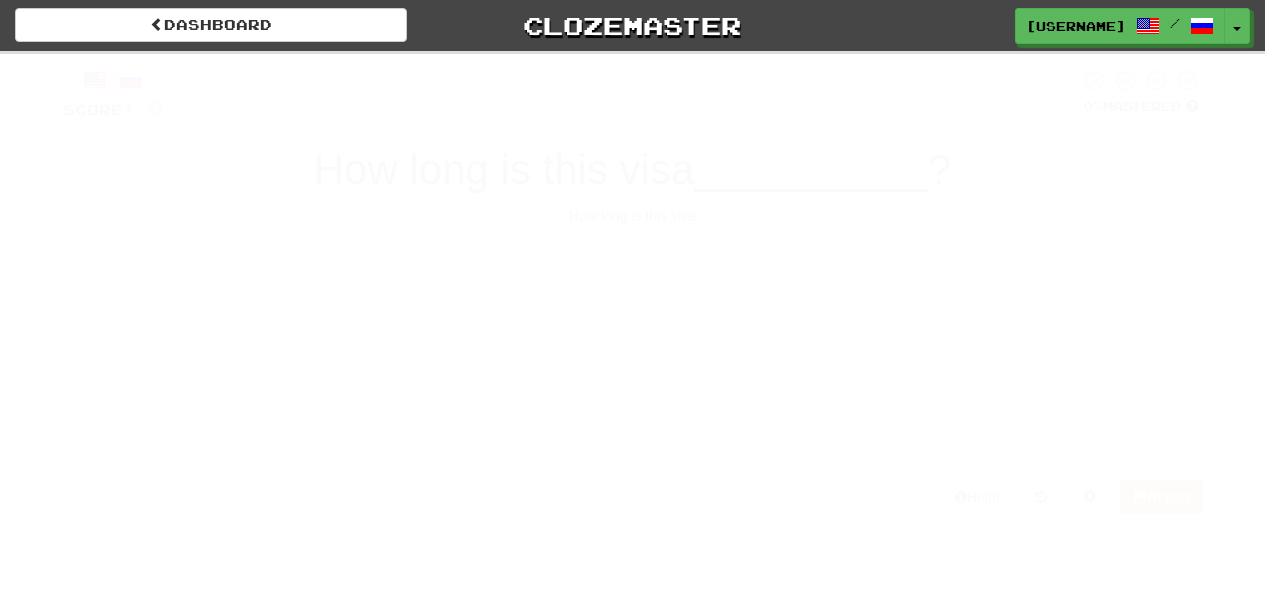 scroll, scrollTop: 0, scrollLeft: 0, axis: both 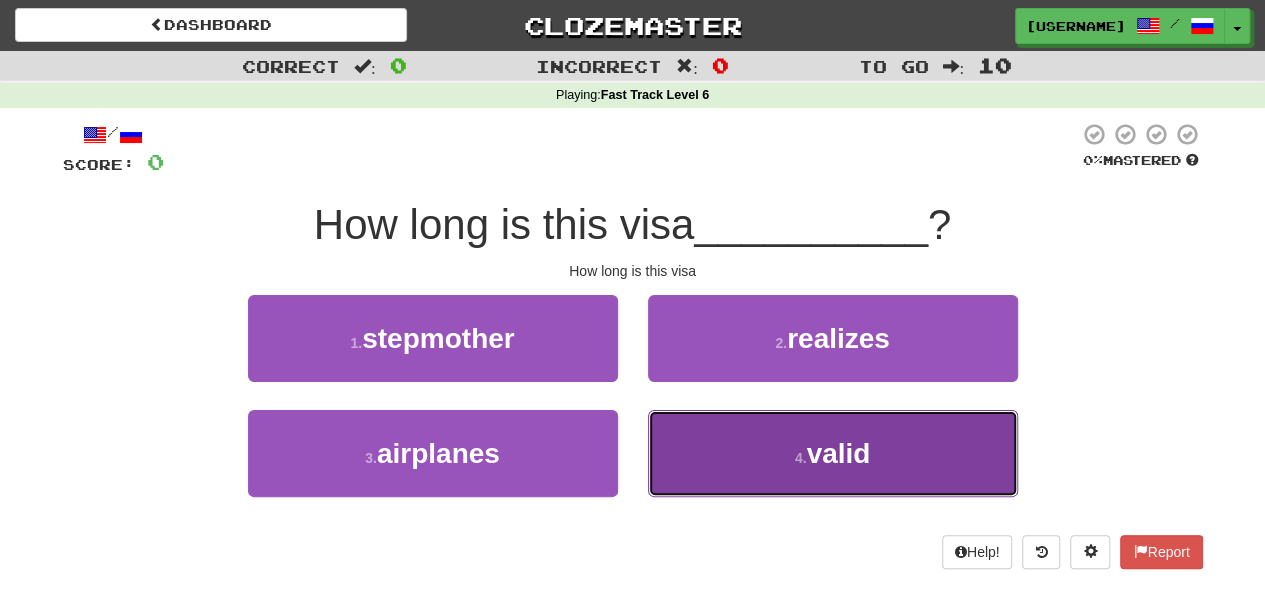 click on "4 .  valid" at bounding box center [833, 453] 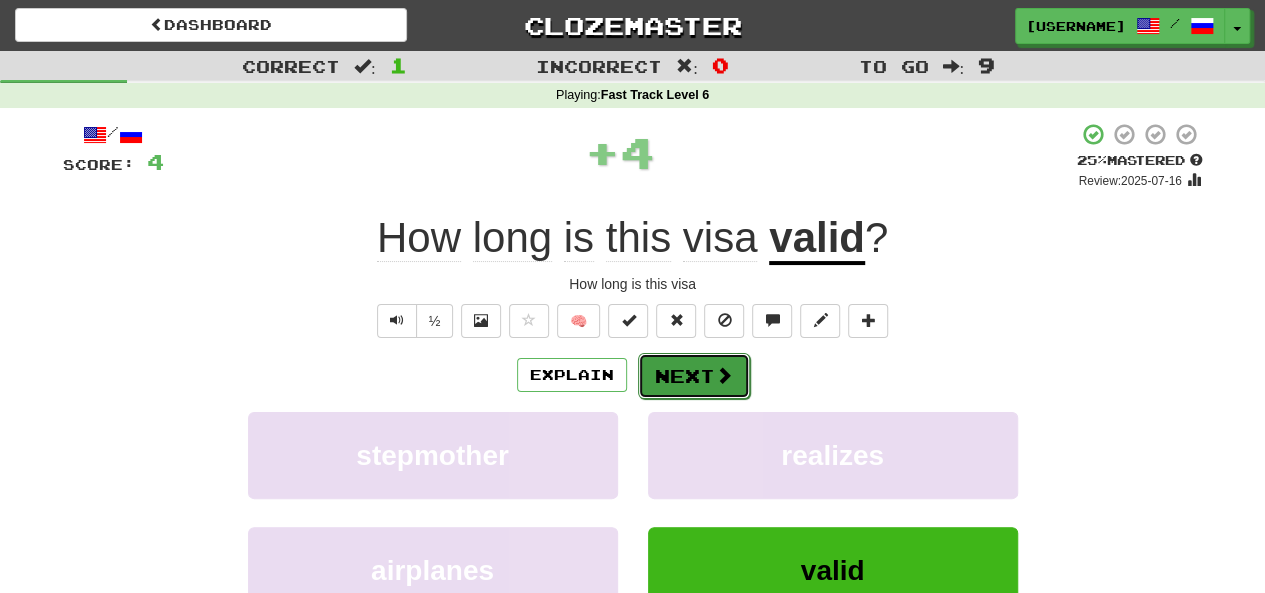 click at bounding box center [724, 375] 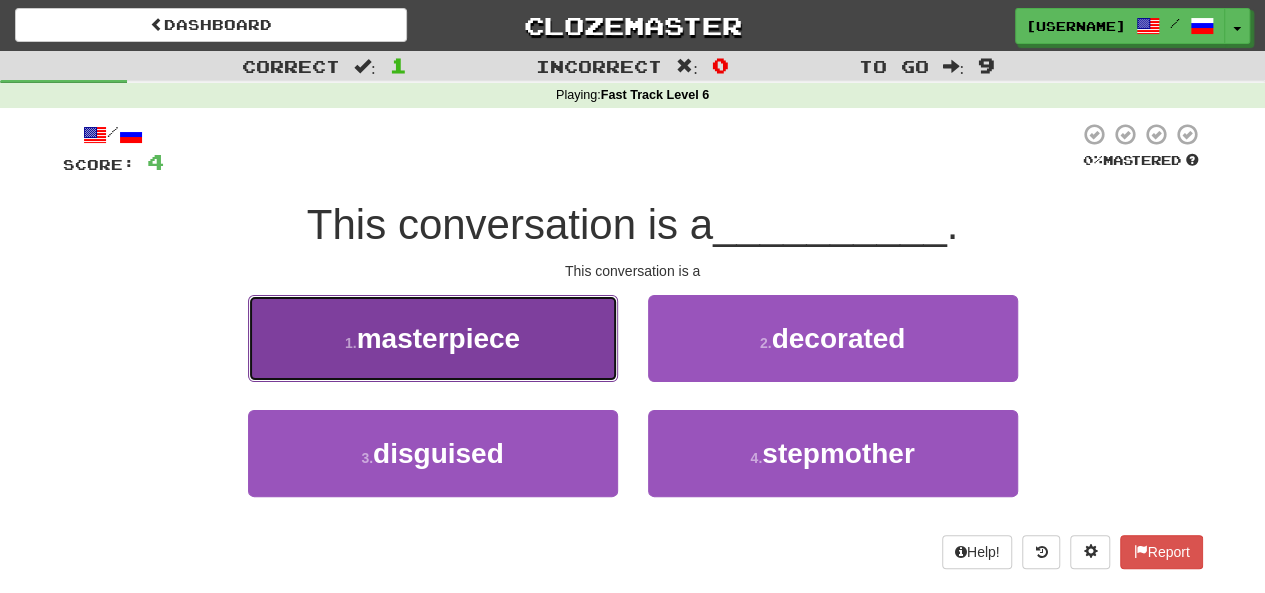 click on "1 .  masterpiece" at bounding box center [433, 338] 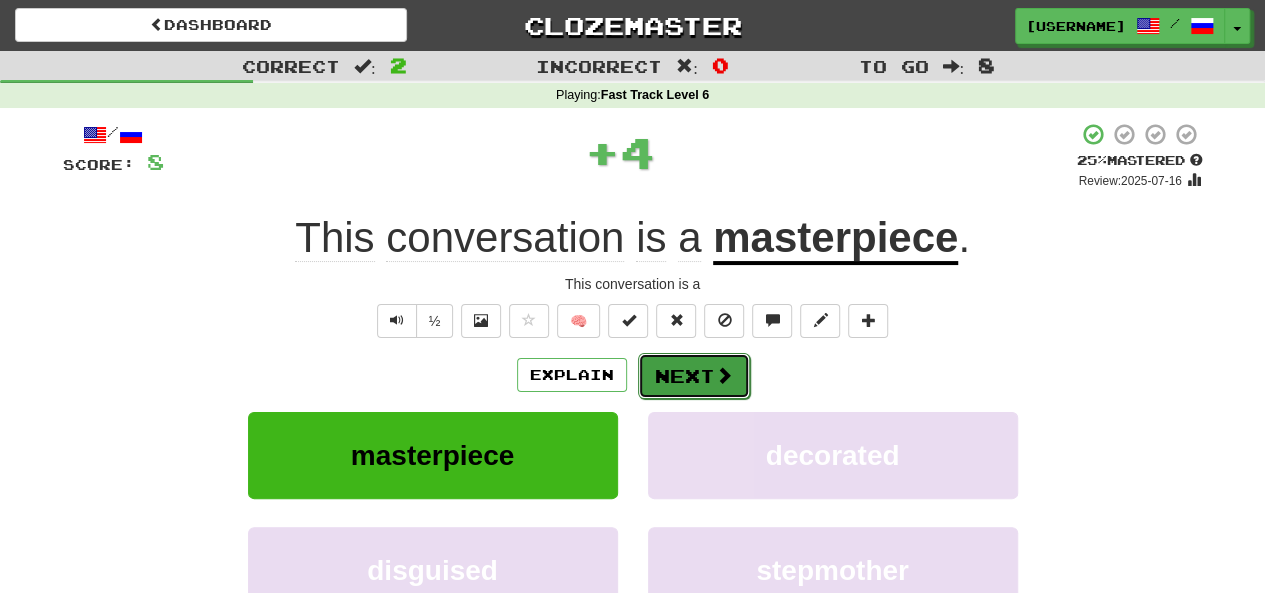 click on "Next" at bounding box center [694, 376] 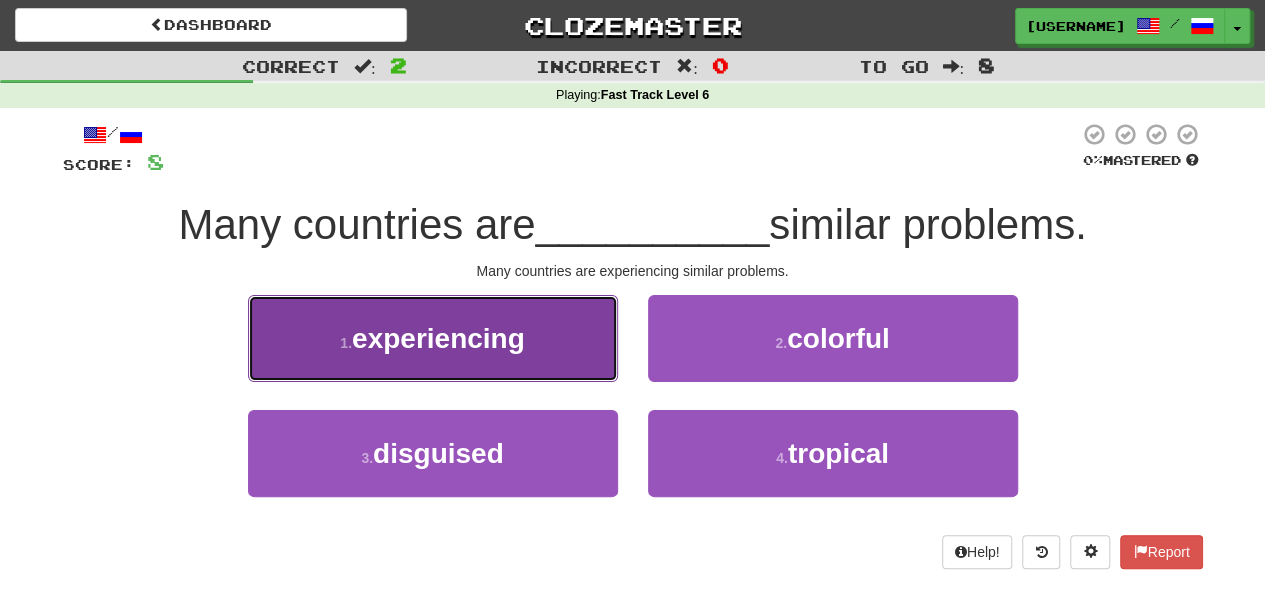 click on "experiencing" at bounding box center [438, 338] 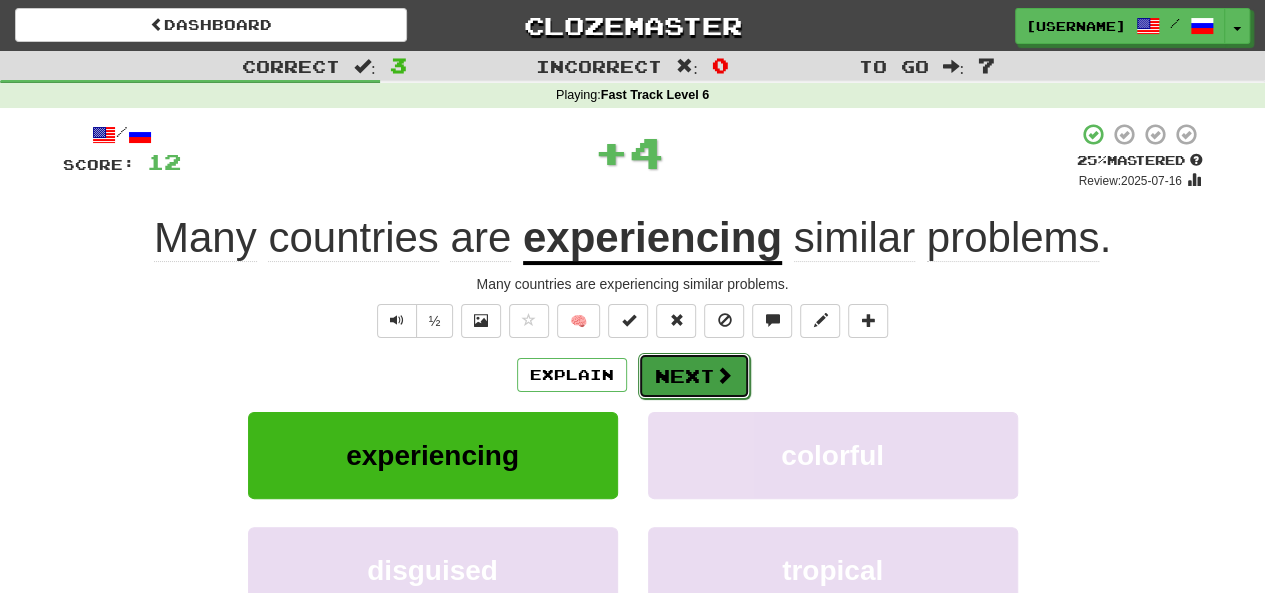 click on "Next" at bounding box center (694, 376) 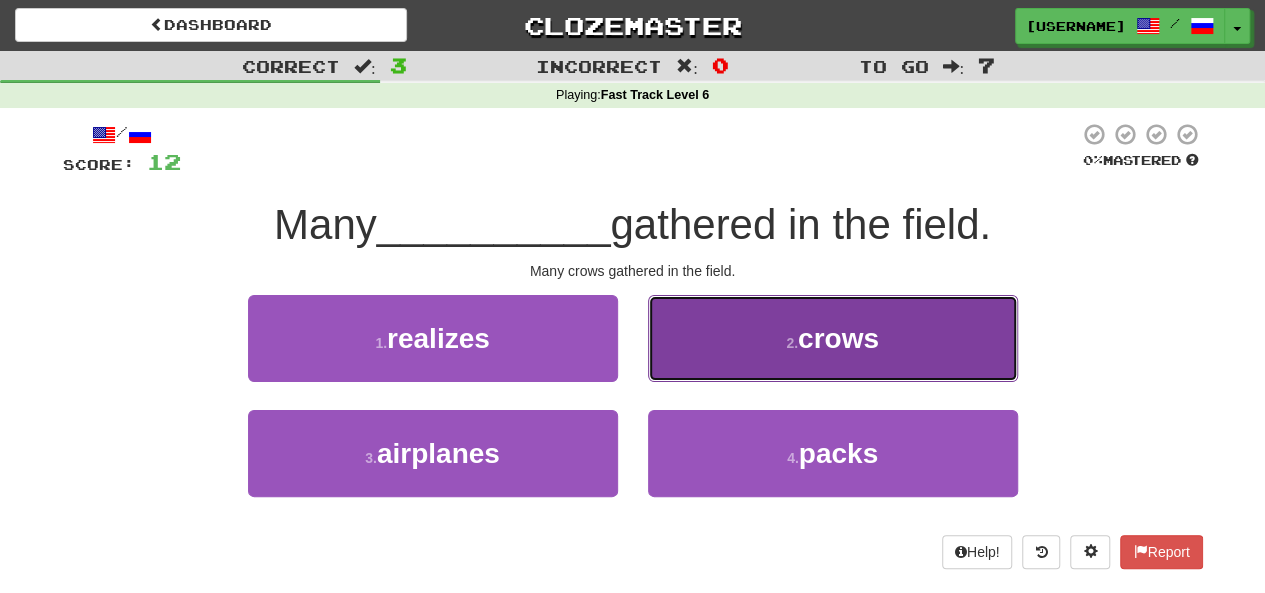 click on "2 .  crows" at bounding box center [833, 338] 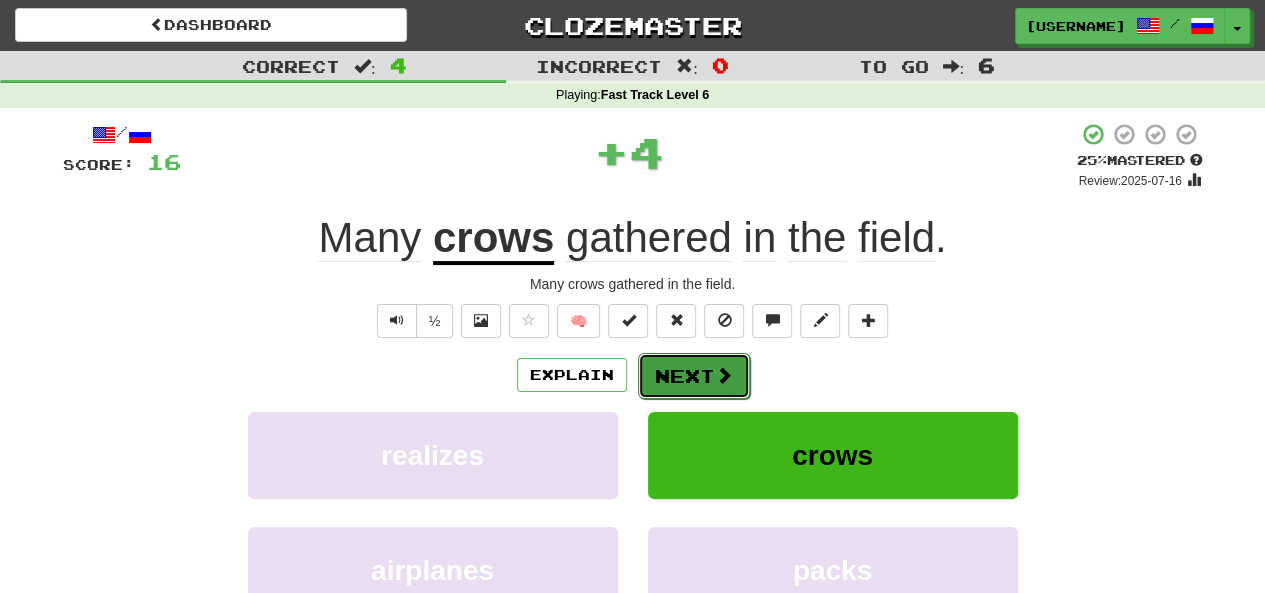click on "Next" at bounding box center [694, 376] 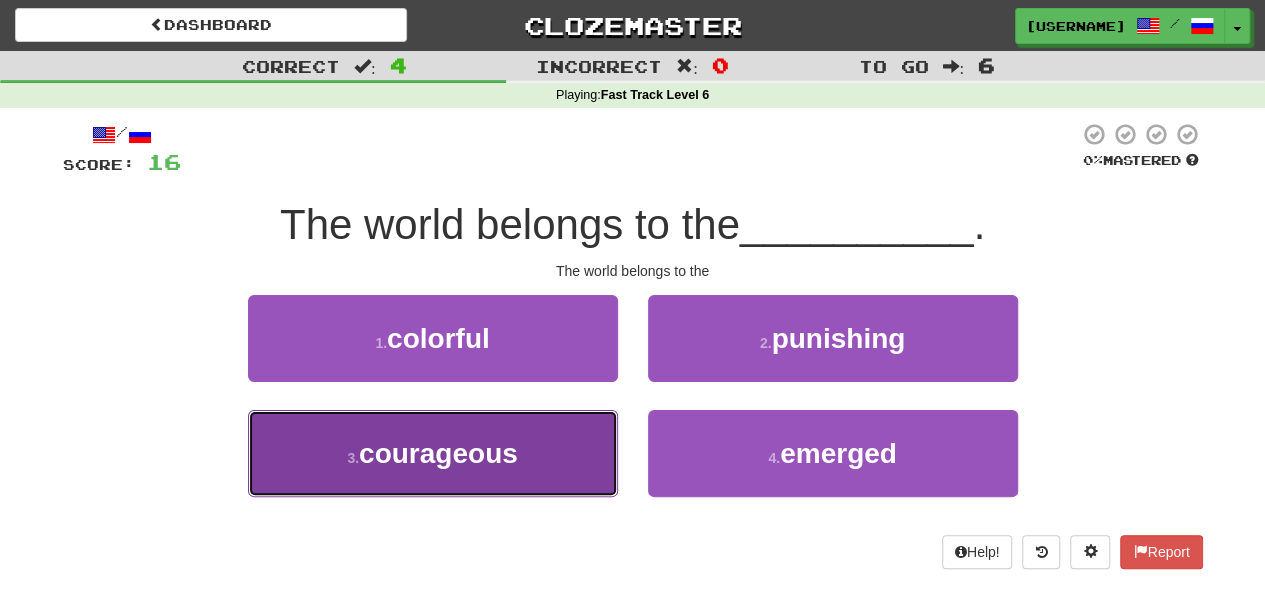click on "3 .  courageous" at bounding box center (433, 453) 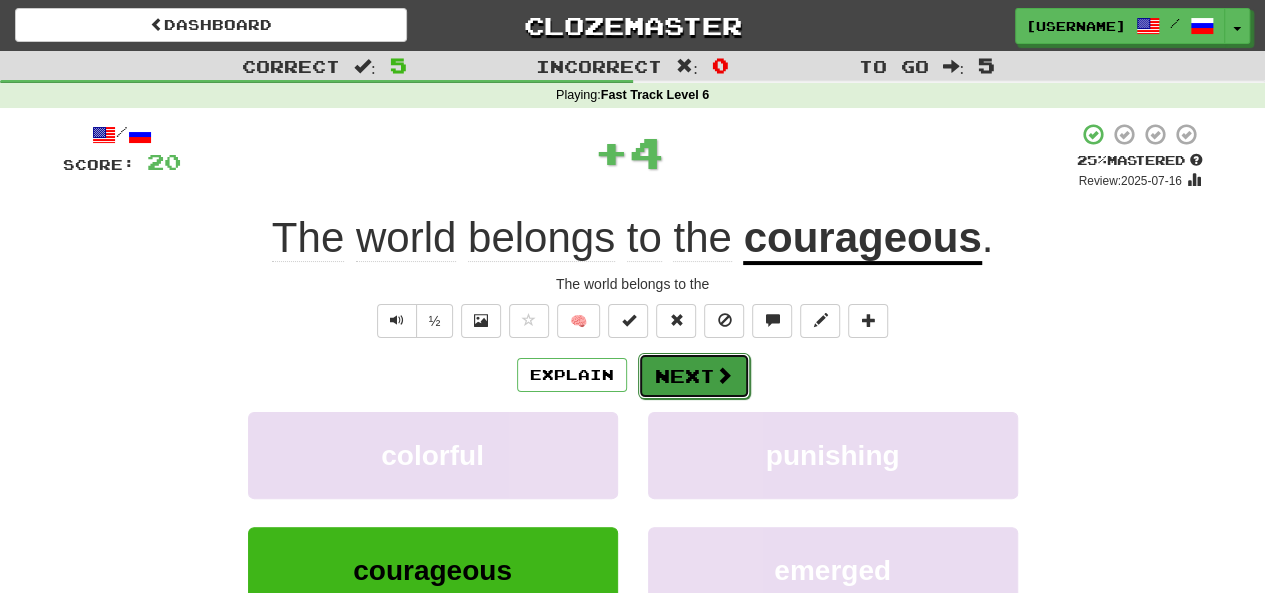 click on "Next" at bounding box center (694, 376) 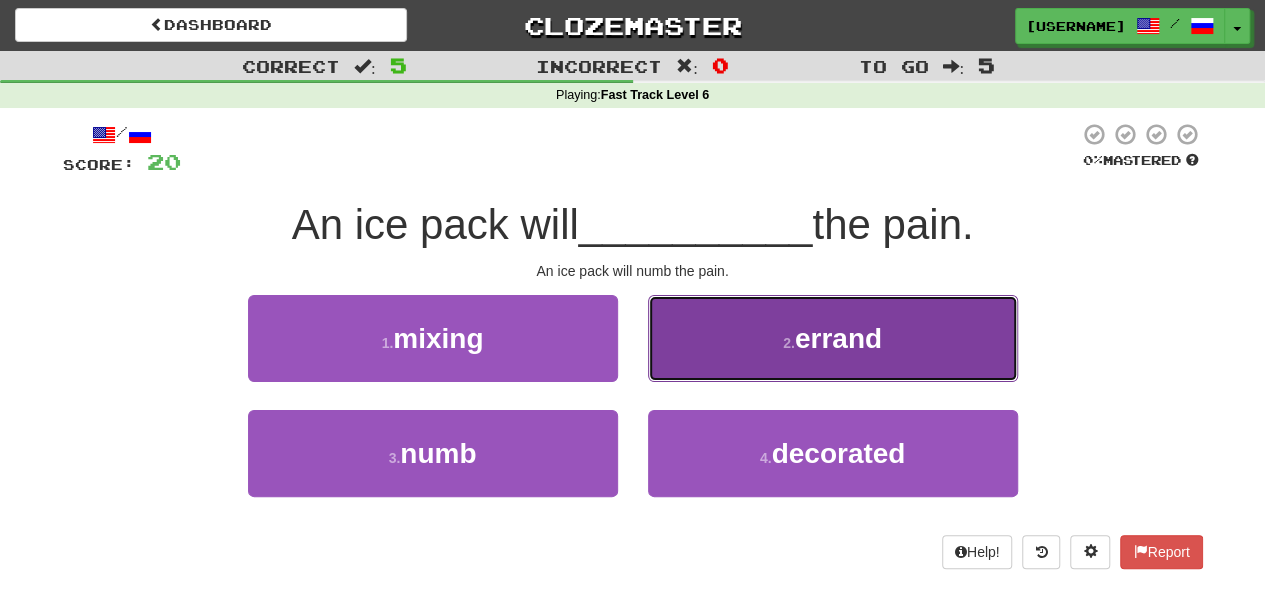 click on "2 .  errand" at bounding box center (833, 338) 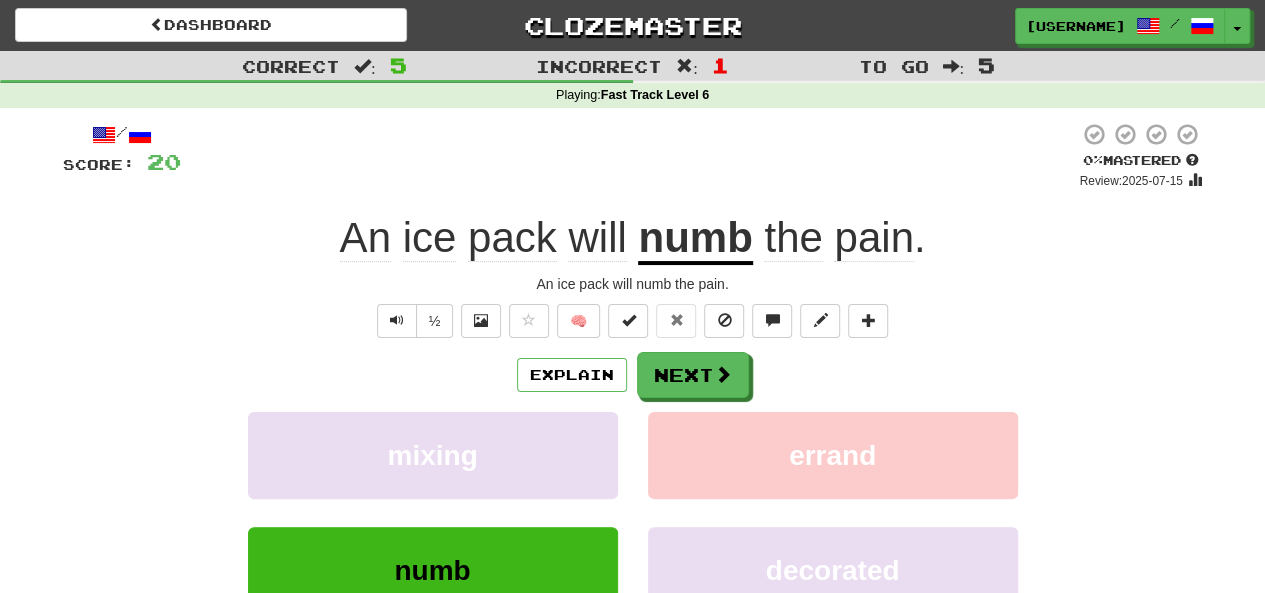 click on "Explain Next" at bounding box center (633, 375) 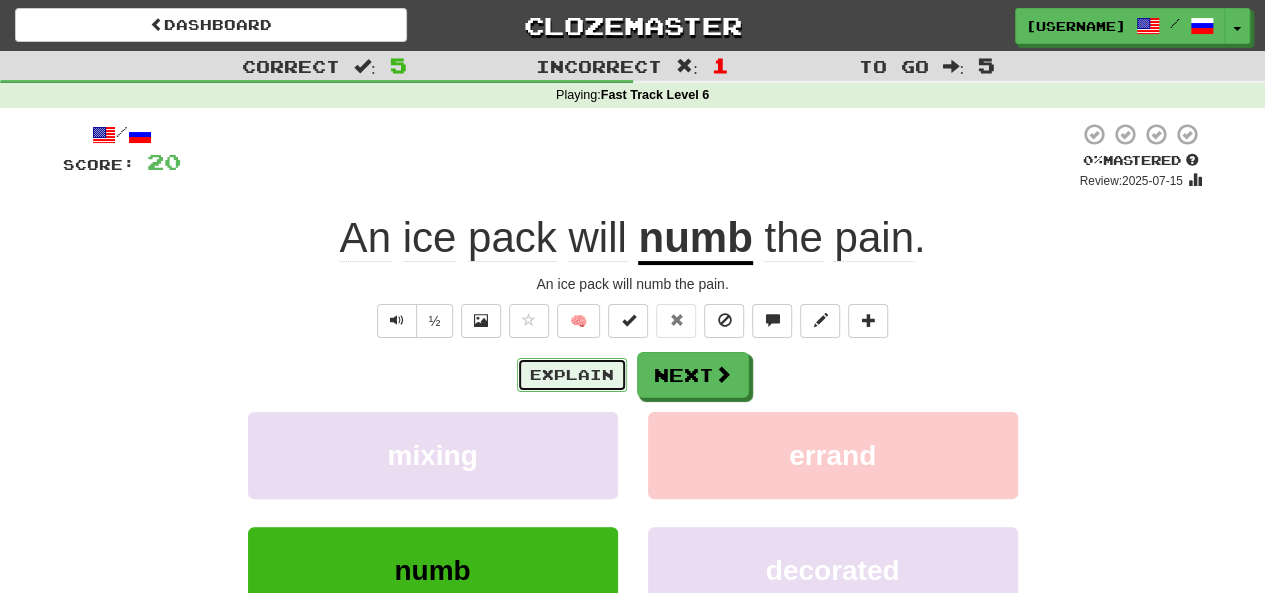click on "Explain" at bounding box center (572, 375) 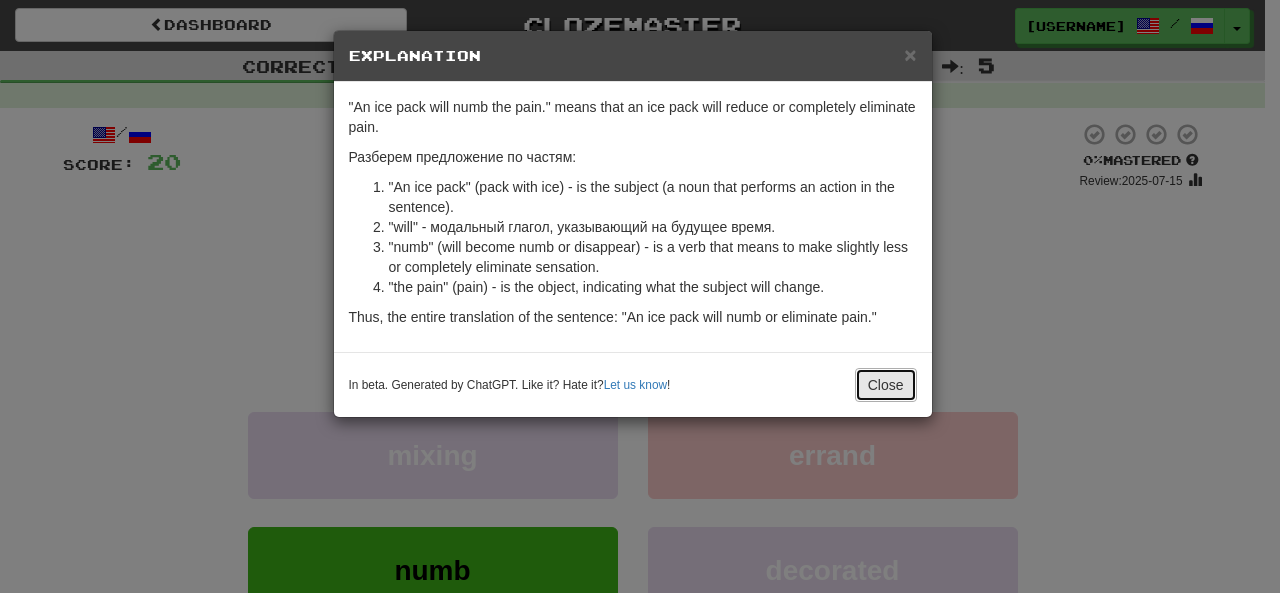 click on "Close" at bounding box center [886, 385] 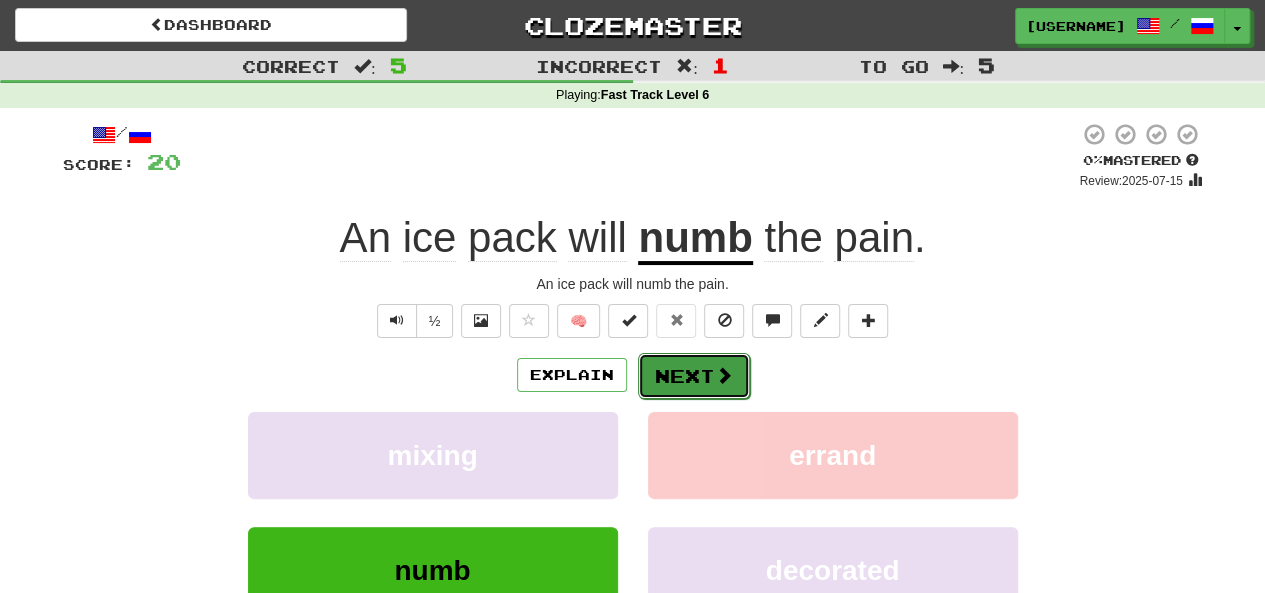 click on "Next" at bounding box center [694, 376] 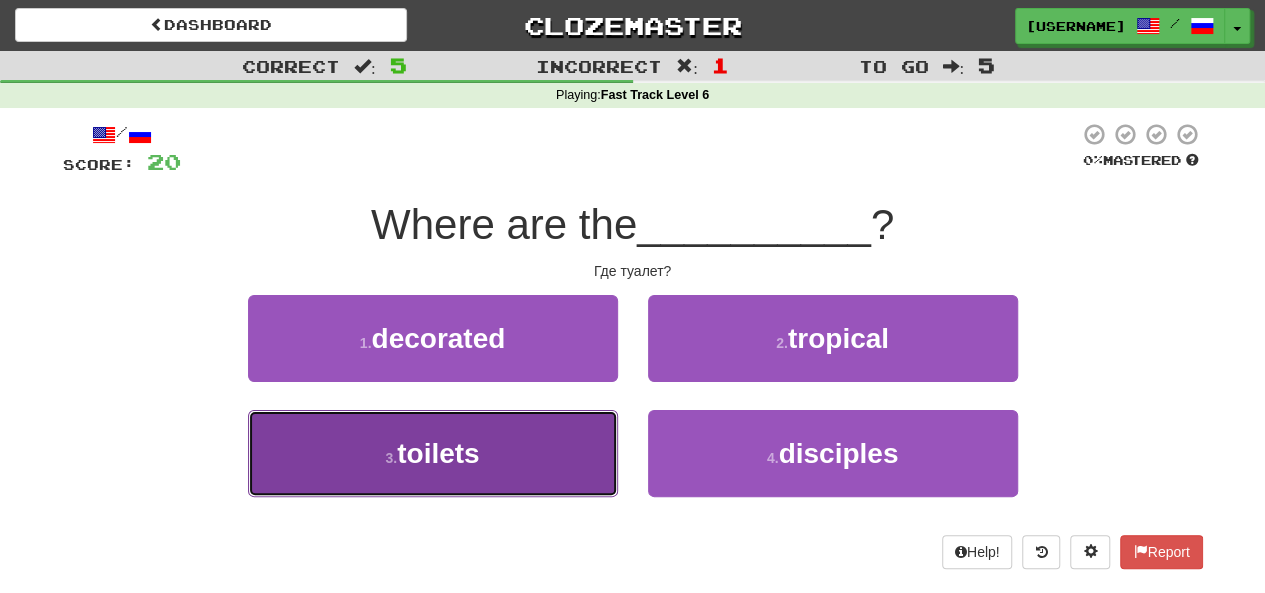 click on "3 .  toilets" at bounding box center [433, 453] 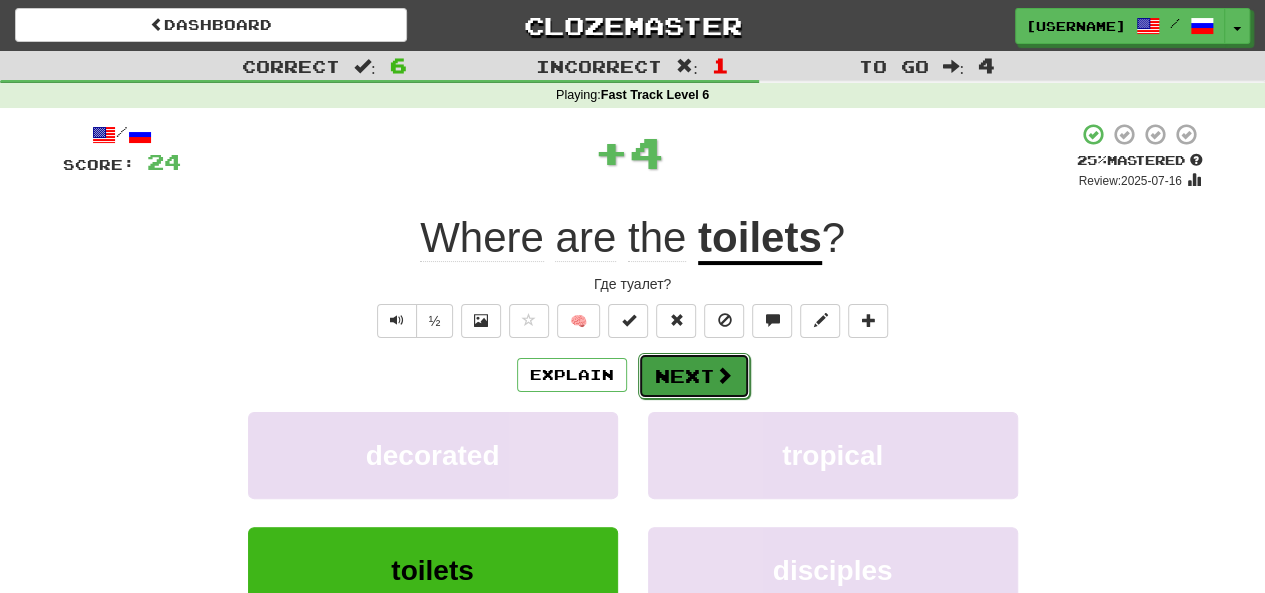 click on "Next" at bounding box center [694, 376] 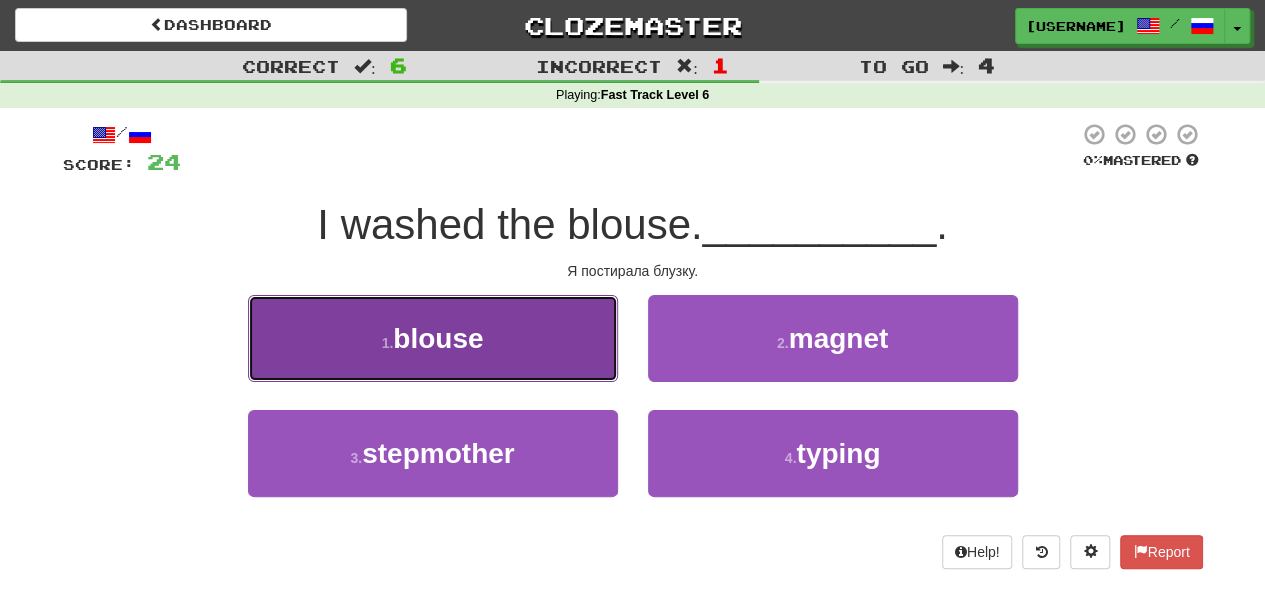 click on "blouse" at bounding box center (438, 338) 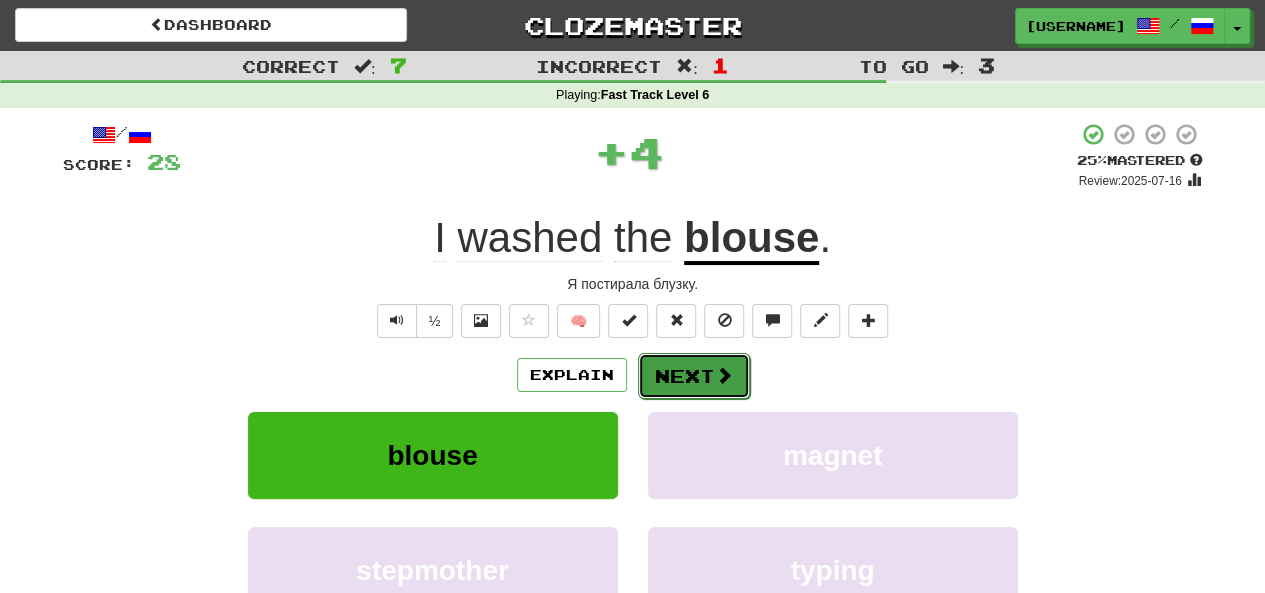 click on "Next" at bounding box center [694, 376] 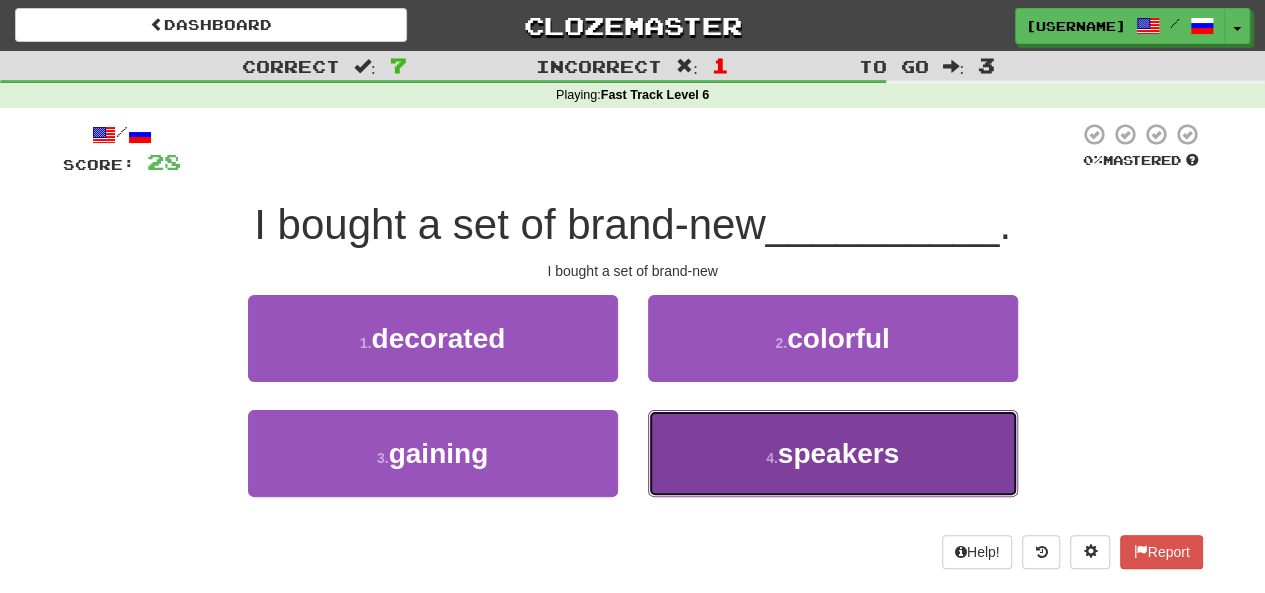 click on "4 ." at bounding box center [772, 458] 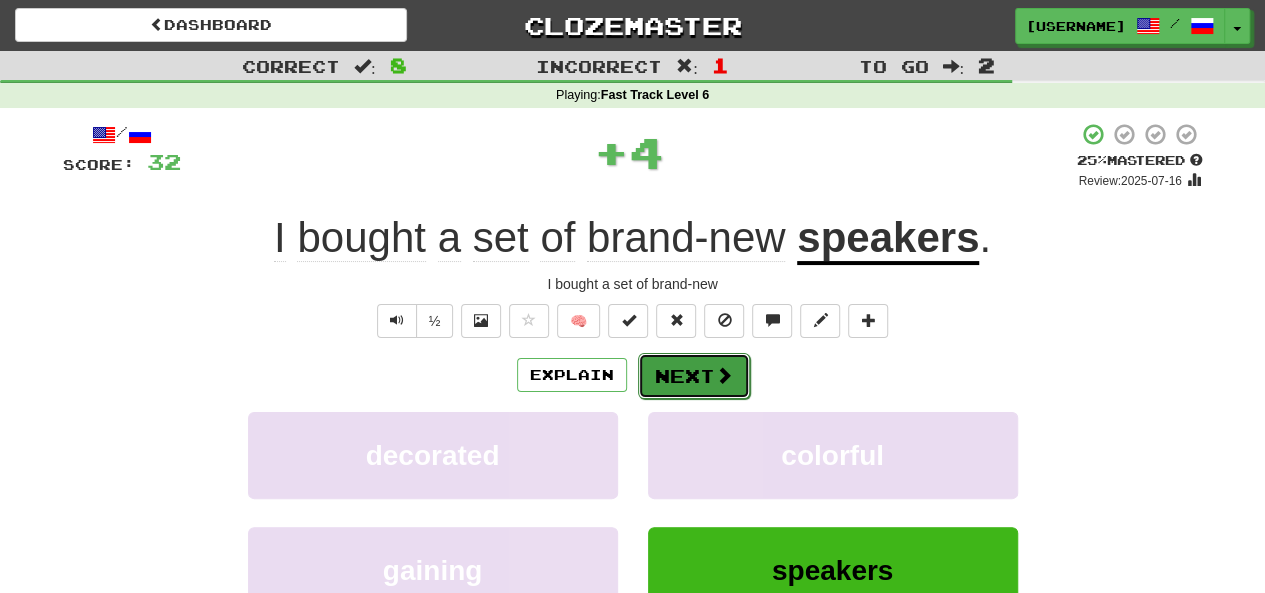 click on "Next" at bounding box center [694, 376] 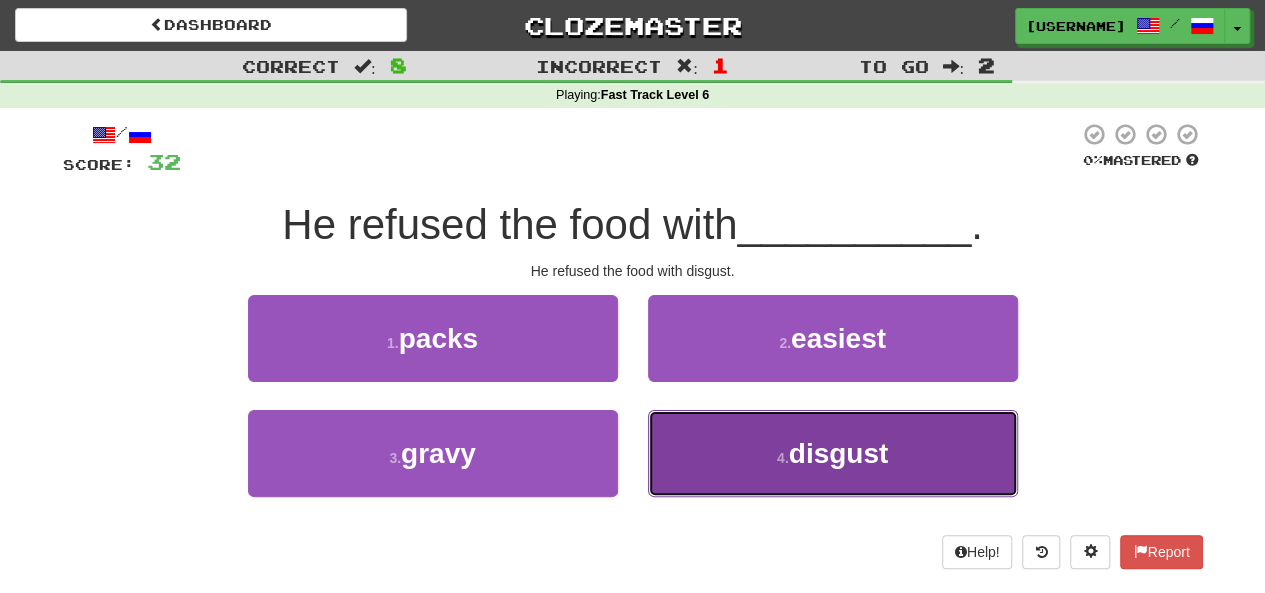 click on "4 .  disgust" at bounding box center [833, 453] 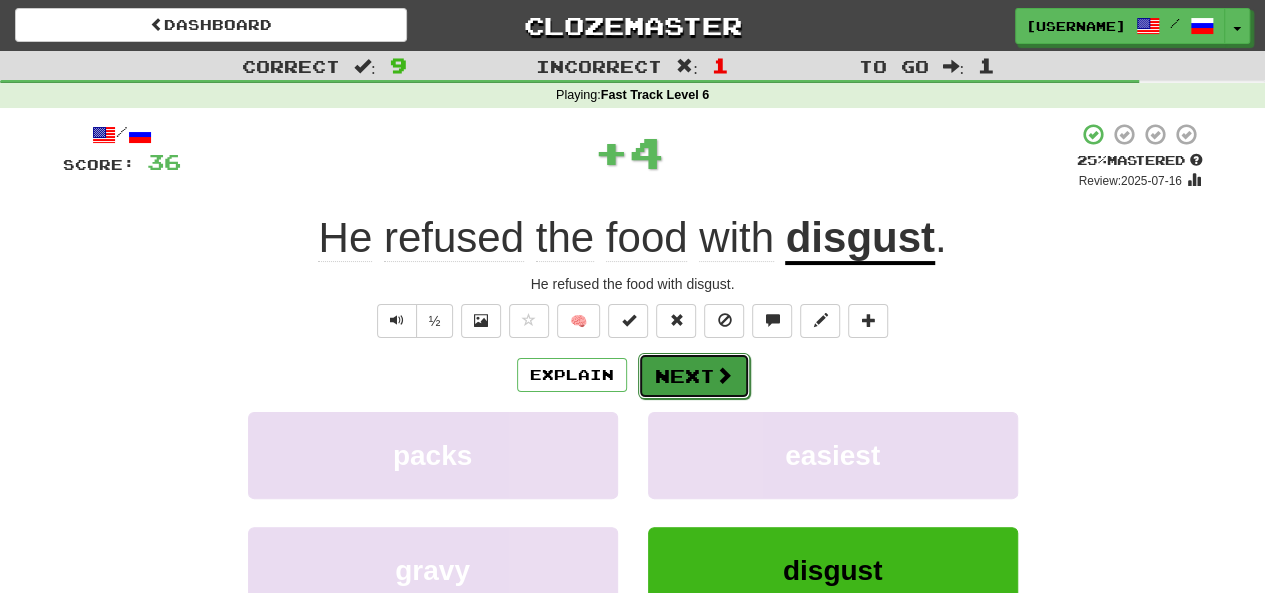 click on "Next" at bounding box center [694, 376] 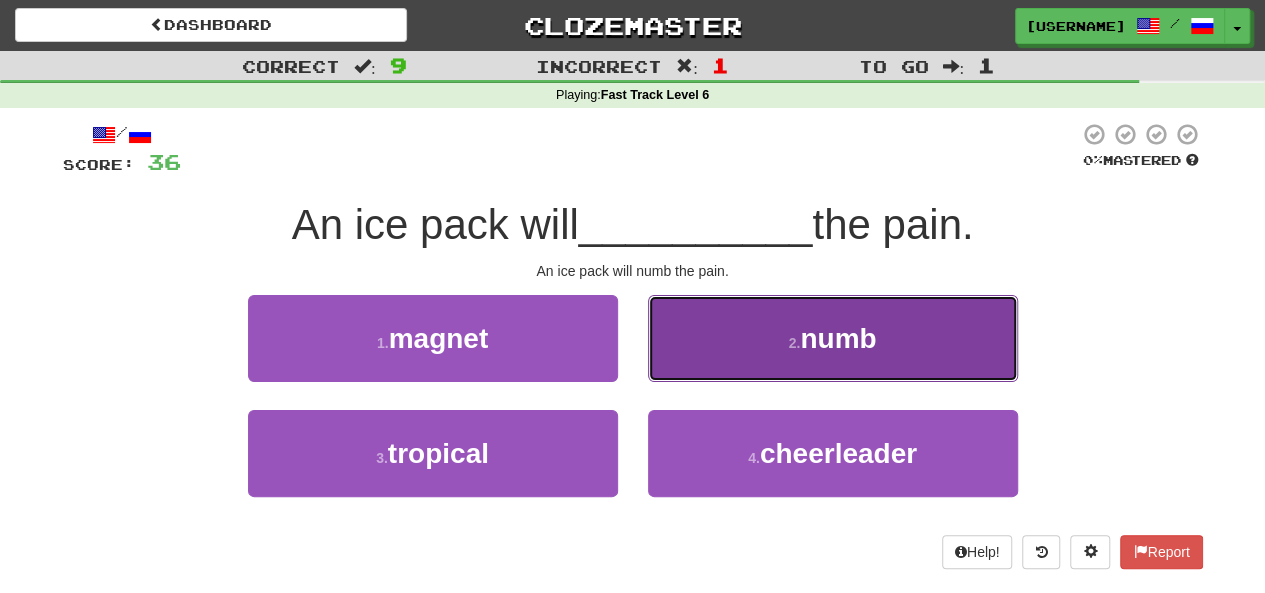click on "2 .  numb" at bounding box center (833, 338) 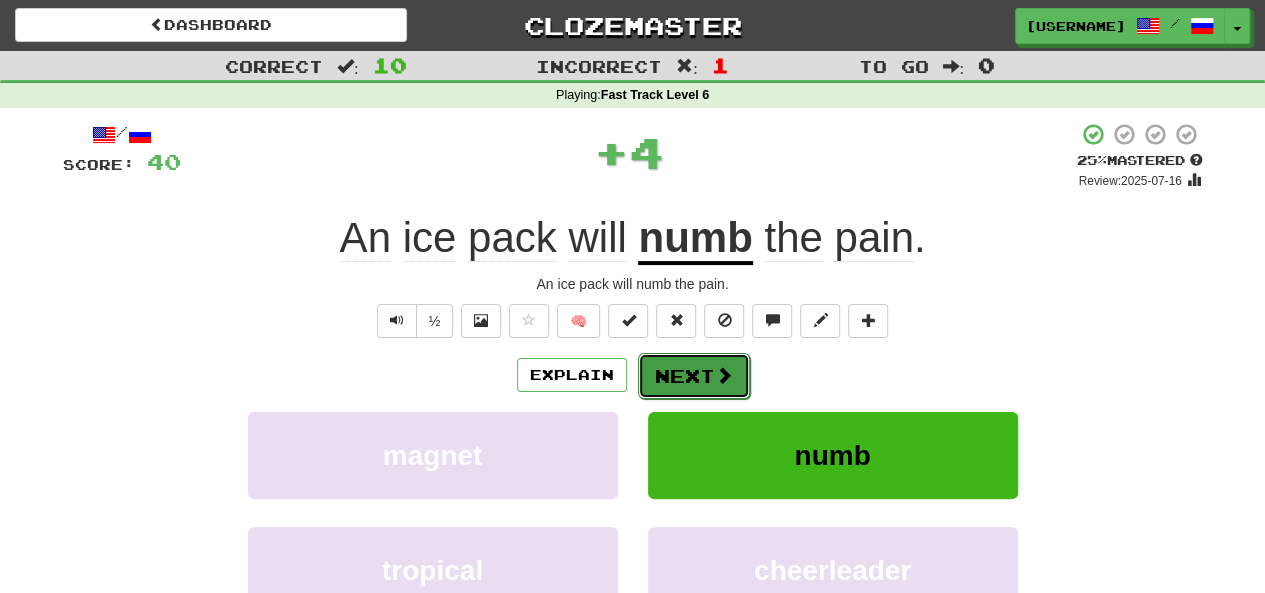 click on "Next" at bounding box center [694, 376] 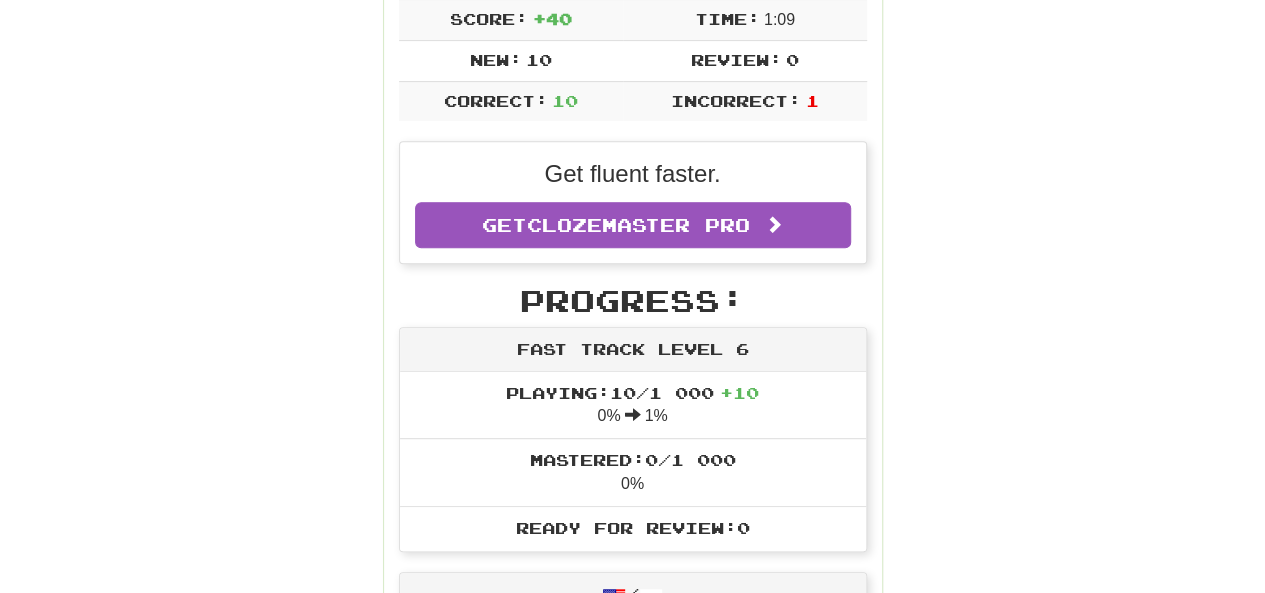 scroll, scrollTop: 0, scrollLeft: 0, axis: both 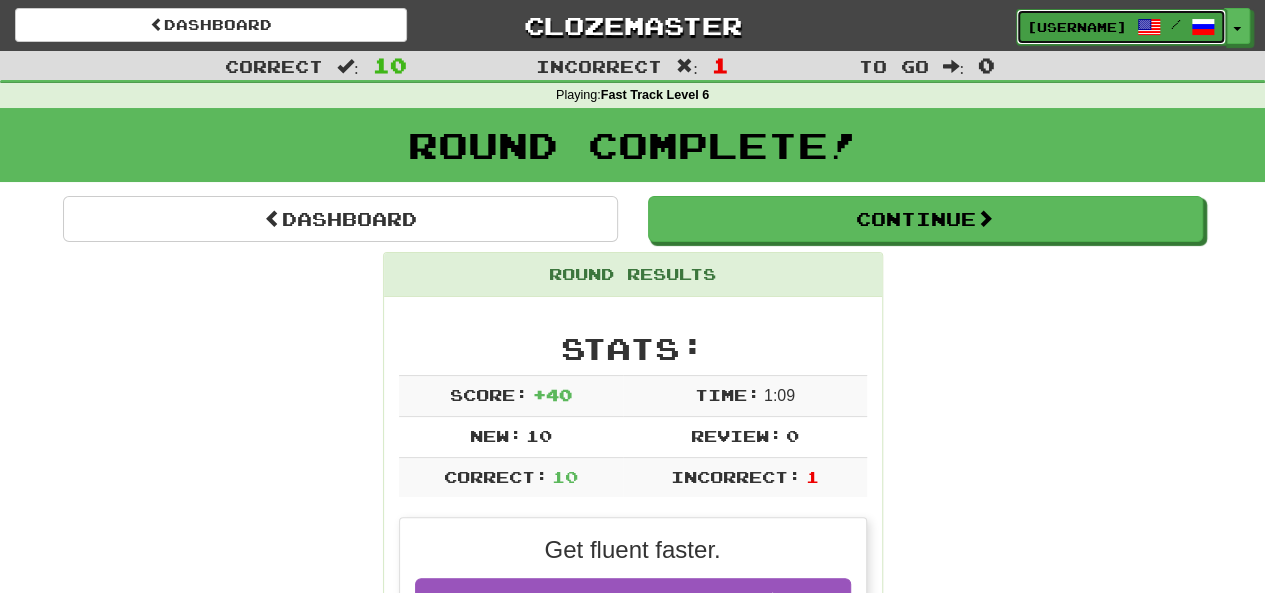 click on "[USERNAME]" at bounding box center (1077, 27) 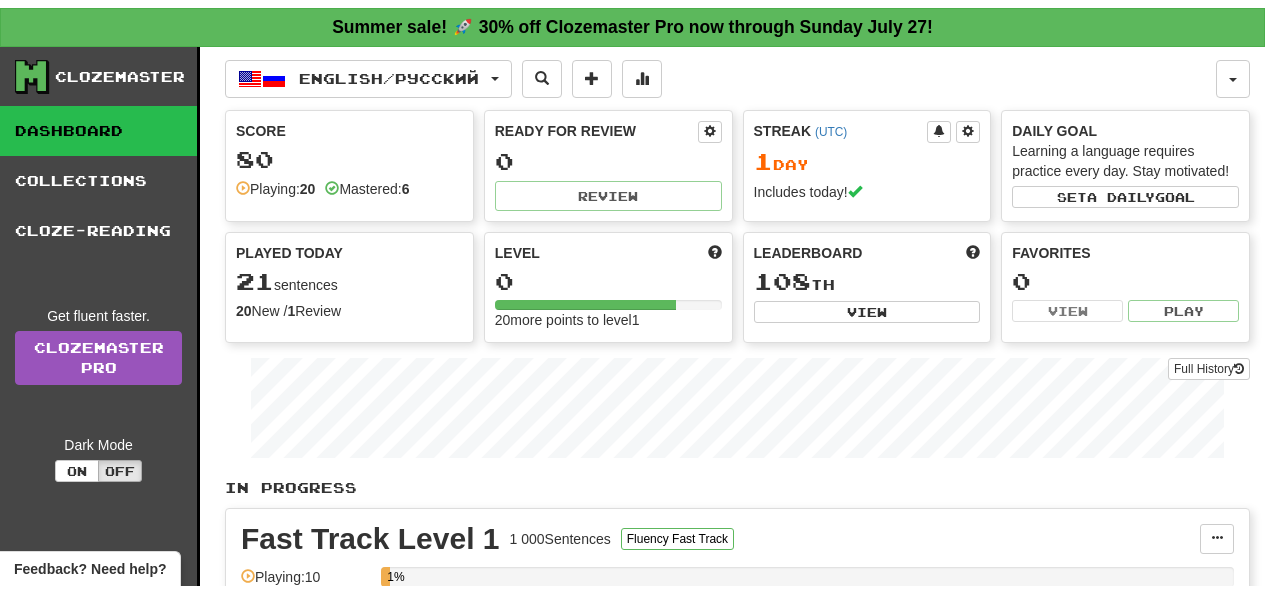 scroll, scrollTop: 0, scrollLeft: 0, axis: both 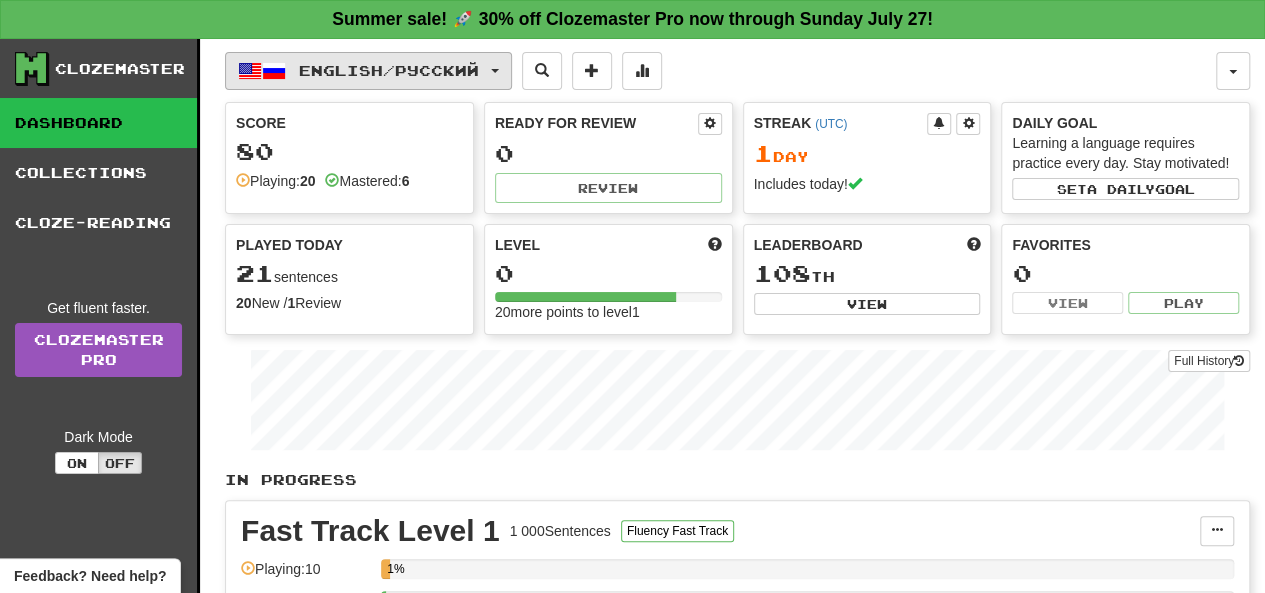 click on "English  /  Русский" at bounding box center [368, 71] 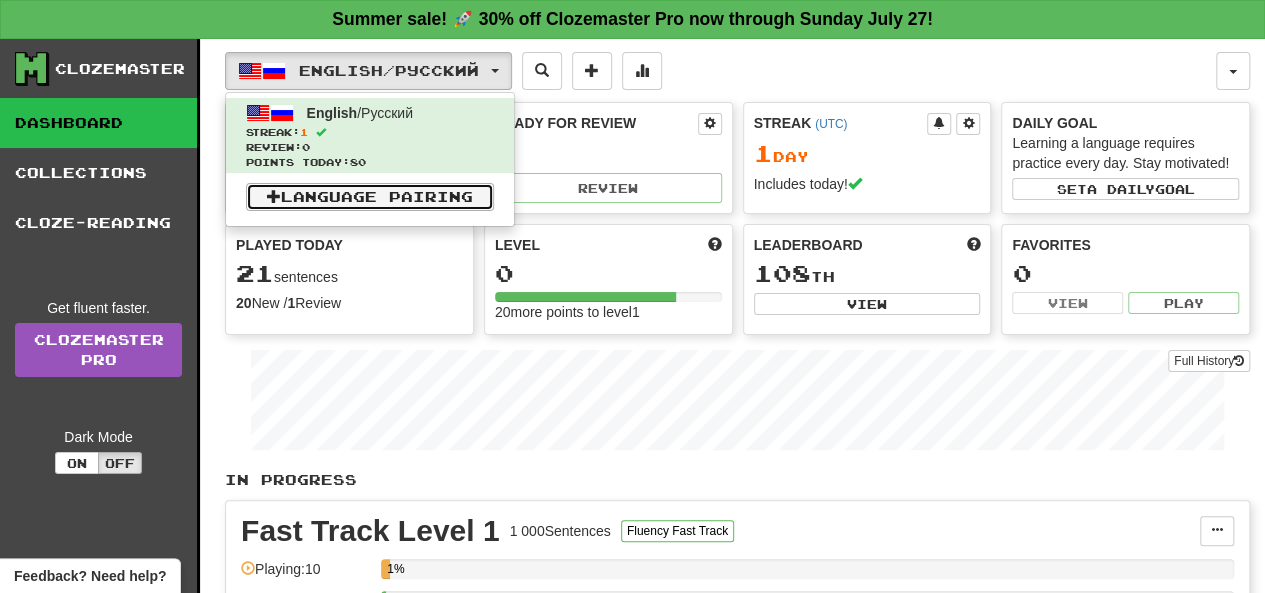 click on "Language Pairing" at bounding box center (370, 197) 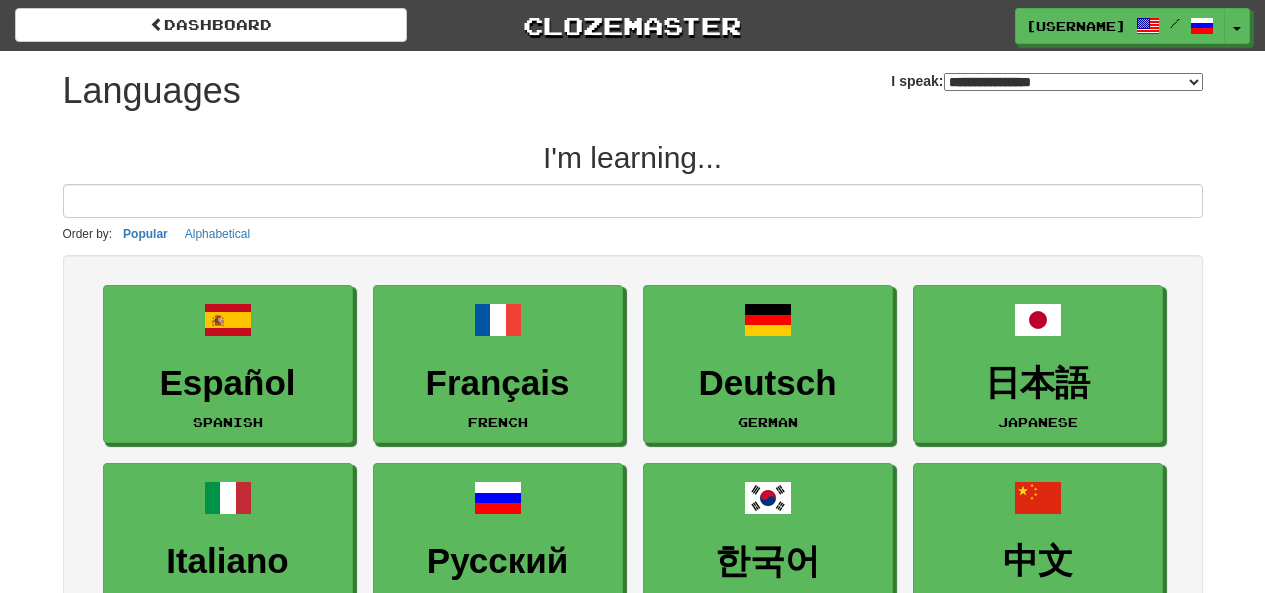 select on "*******" 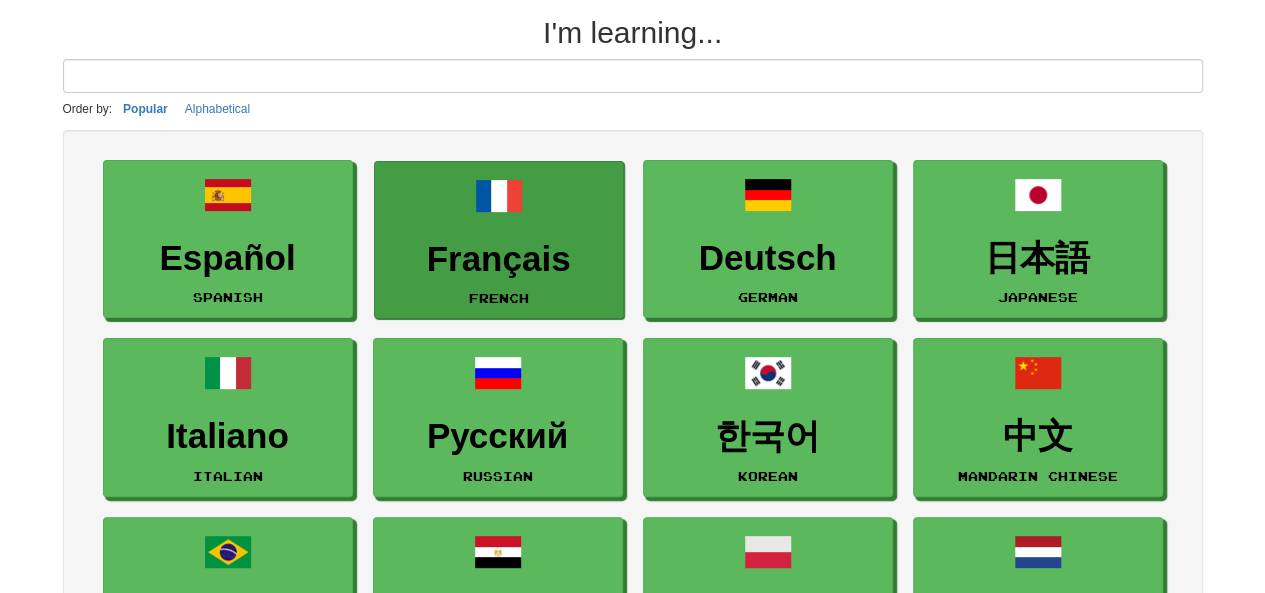scroll, scrollTop: 161, scrollLeft: 0, axis: vertical 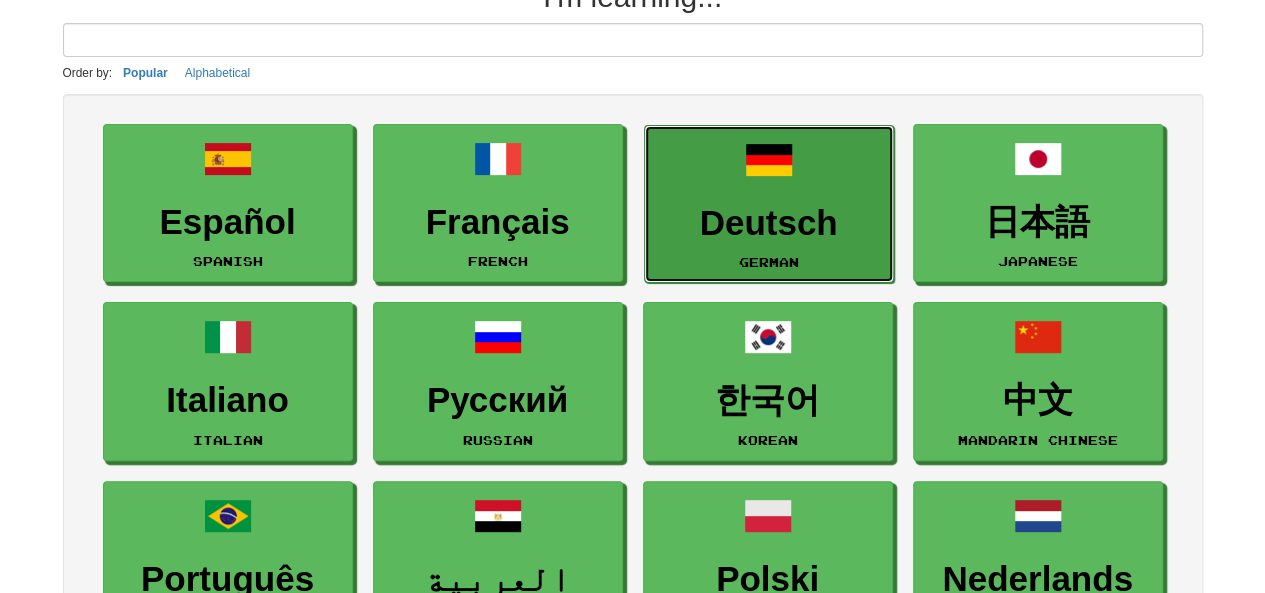 click on "Deutsch" at bounding box center (769, 223) 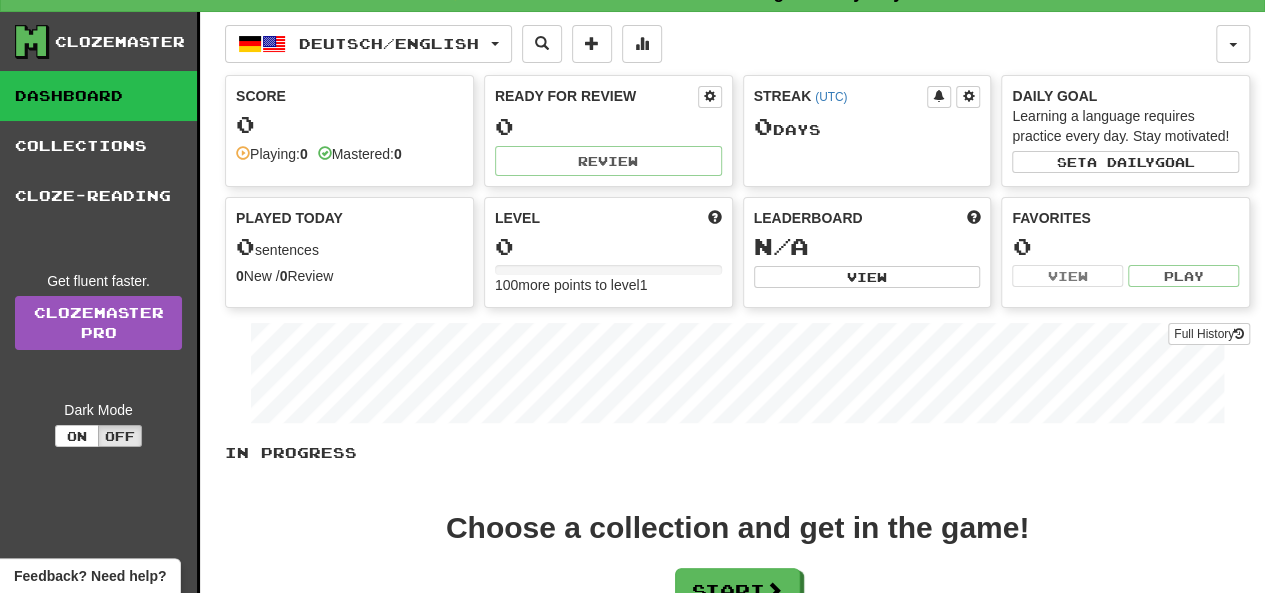 scroll, scrollTop: 0, scrollLeft: 0, axis: both 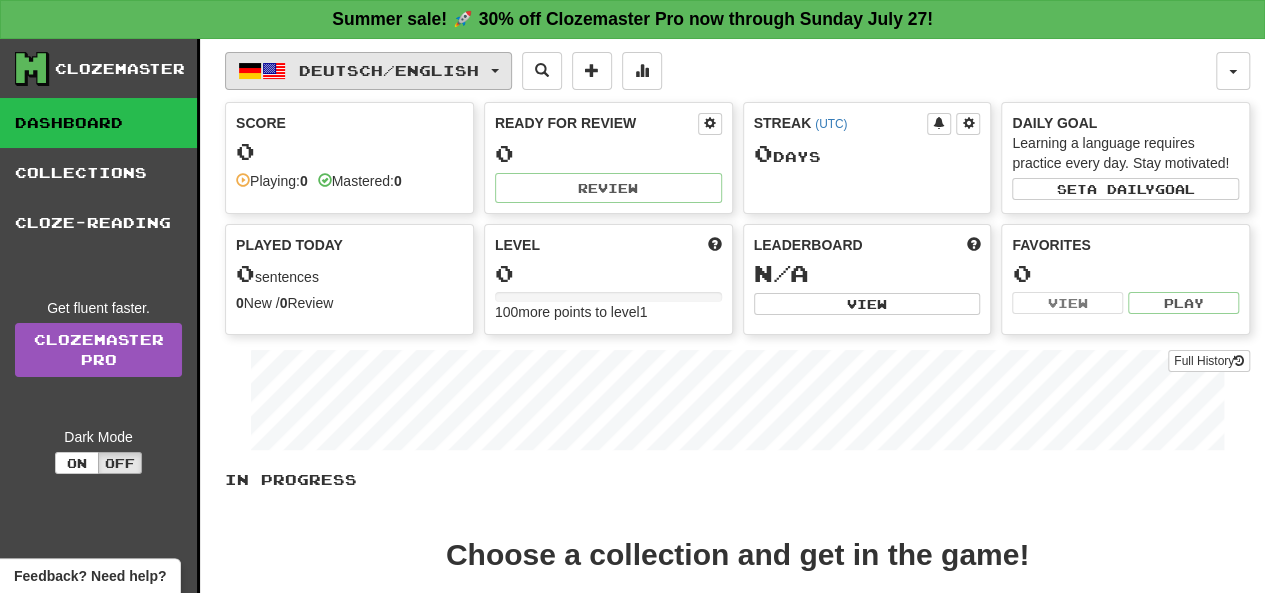 click on "Deutsch  /  English" at bounding box center (368, 71) 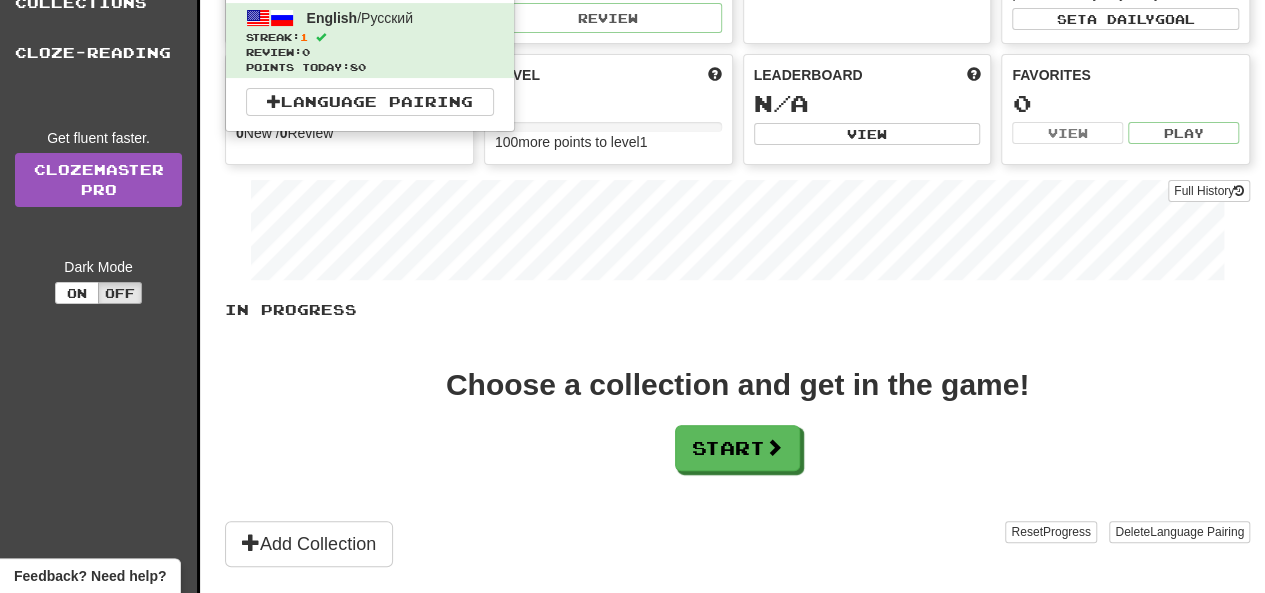 scroll, scrollTop: 0, scrollLeft: 0, axis: both 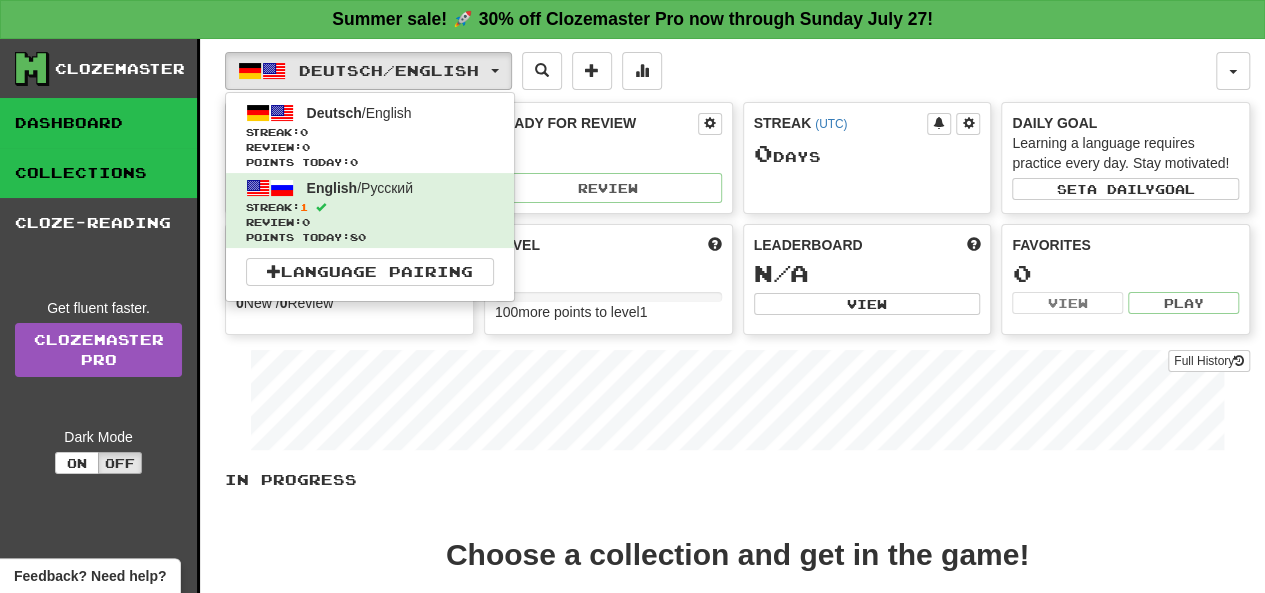 click on "Collections" at bounding box center (98, 173) 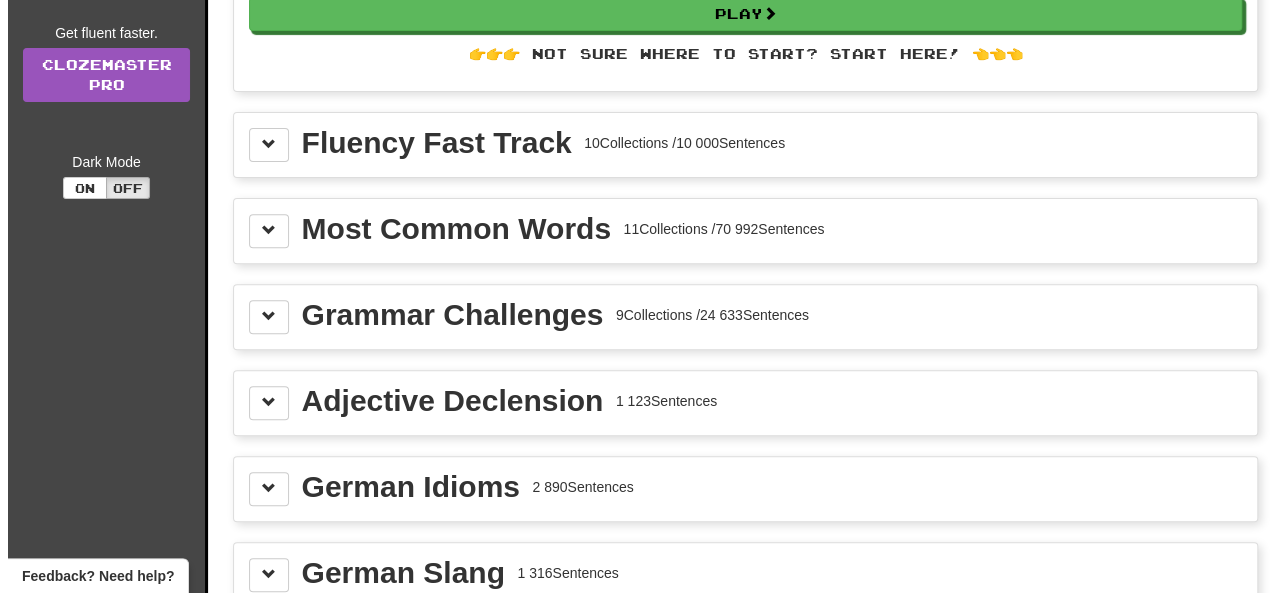 scroll, scrollTop: 0, scrollLeft: 0, axis: both 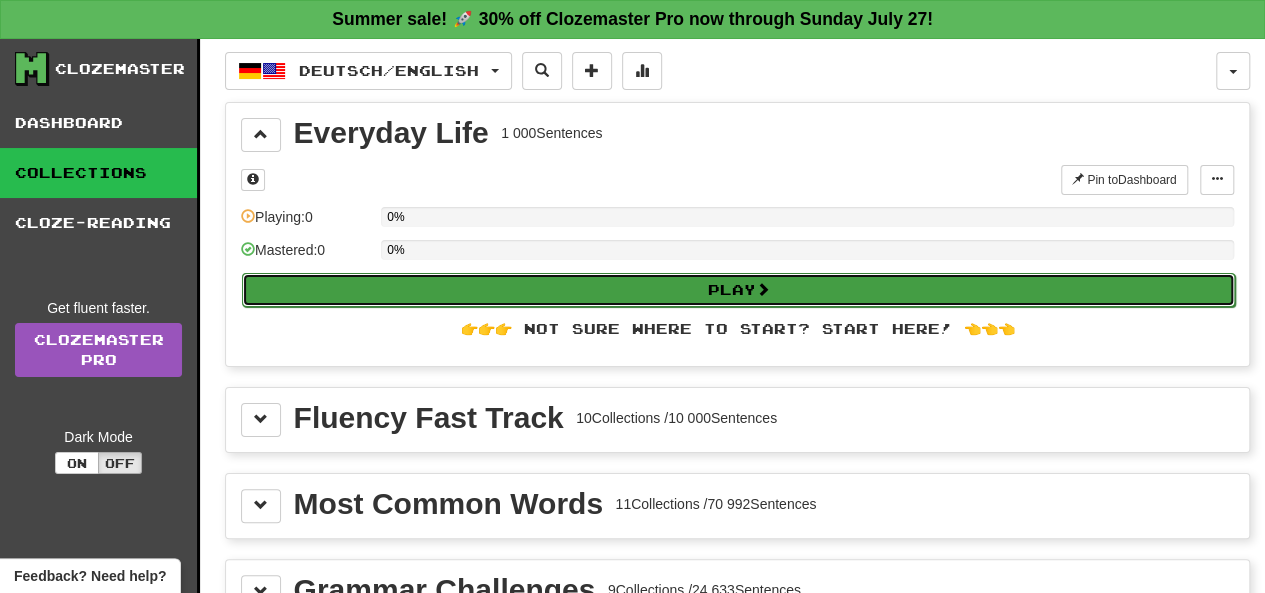 click on "Play" at bounding box center [738, 290] 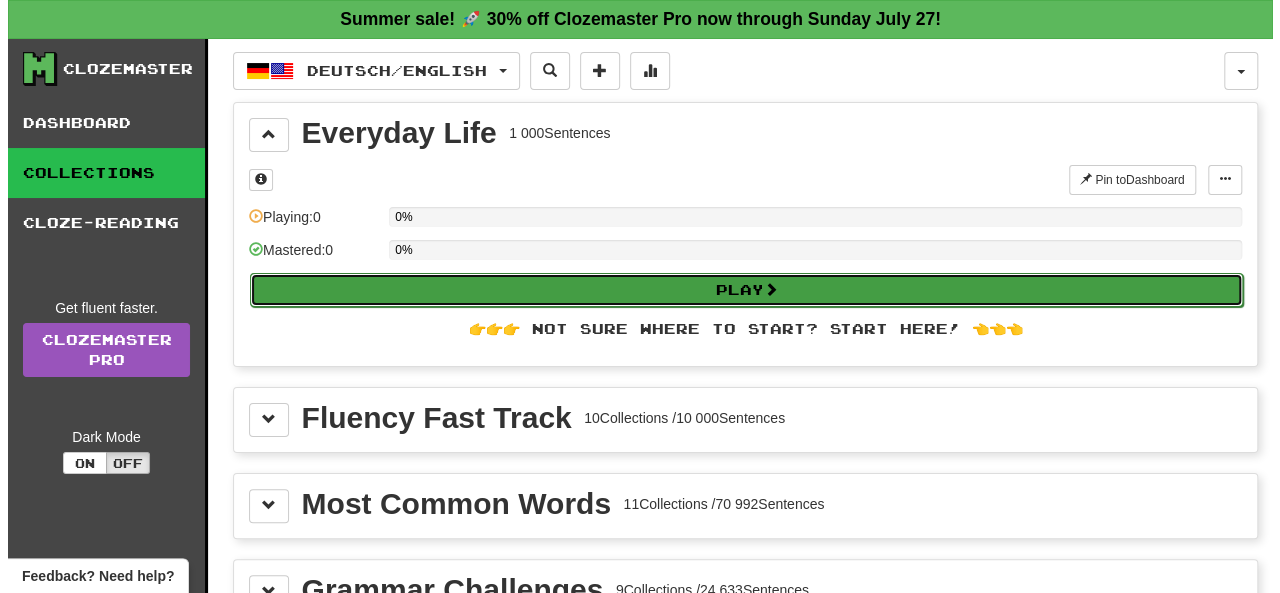 select on "**" 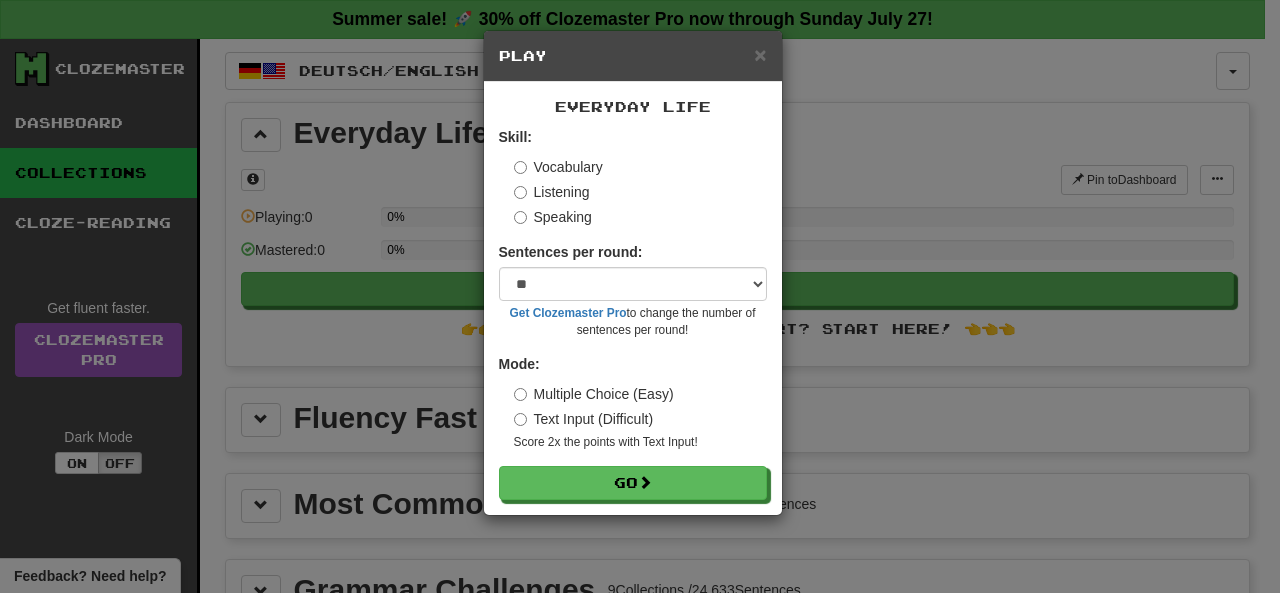 click on "Sentences per round: * ** ** ** ** ** *** ******** Get Clozemaster Pro  to change the number of sentences per round!" at bounding box center [633, 290] 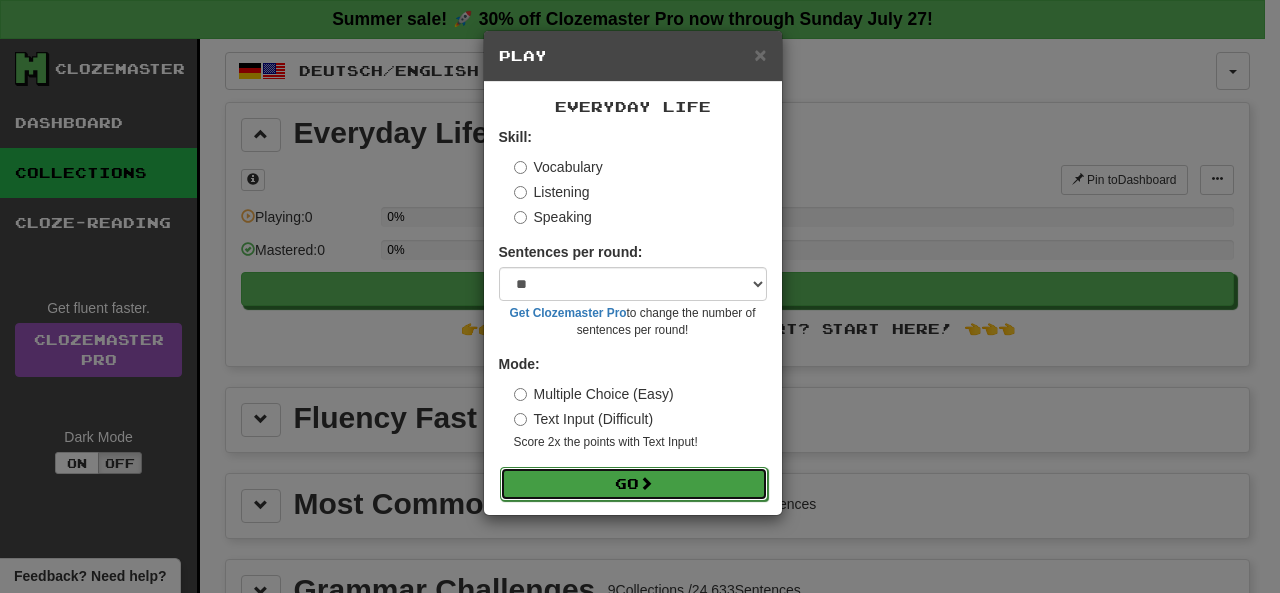 click on "Go" at bounding box center [634, 484] 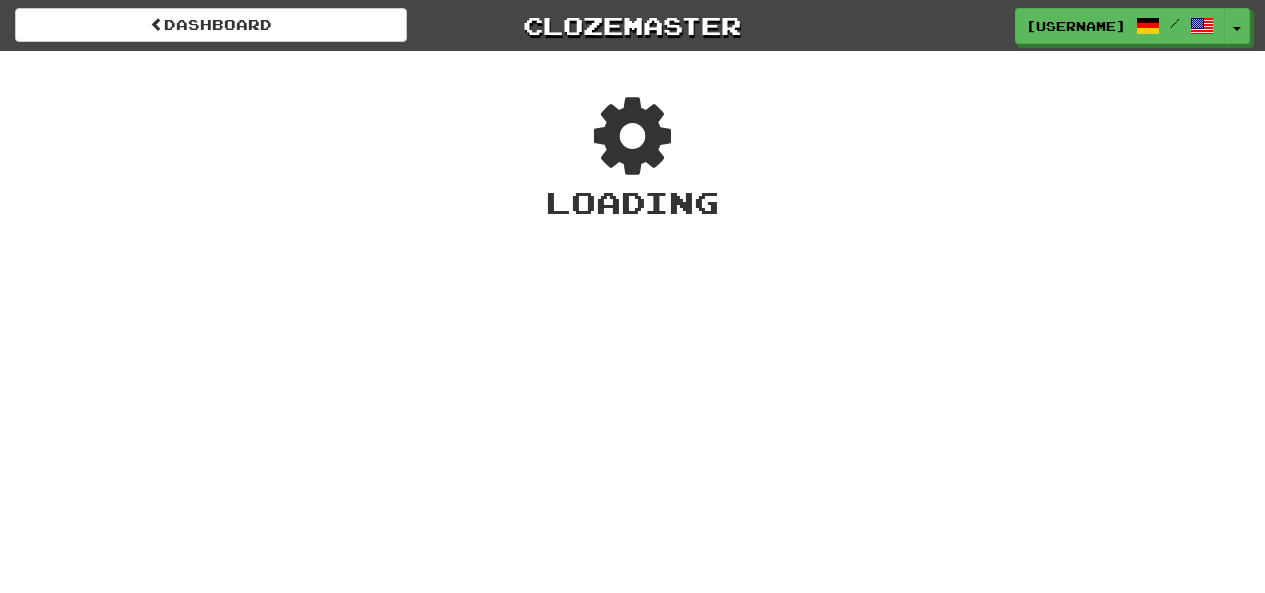 scroll, scrollTop: 0, scrollLeft: 0, axis: both 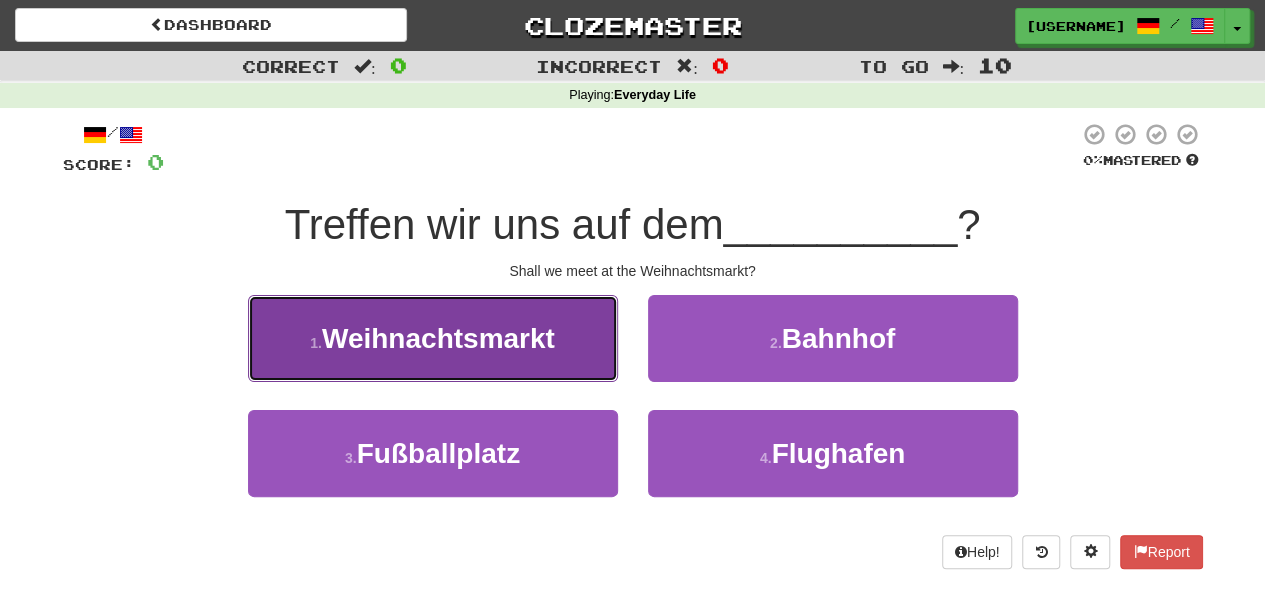 click on "Weihnachtsmarkt" at bounding box center [438, 338] 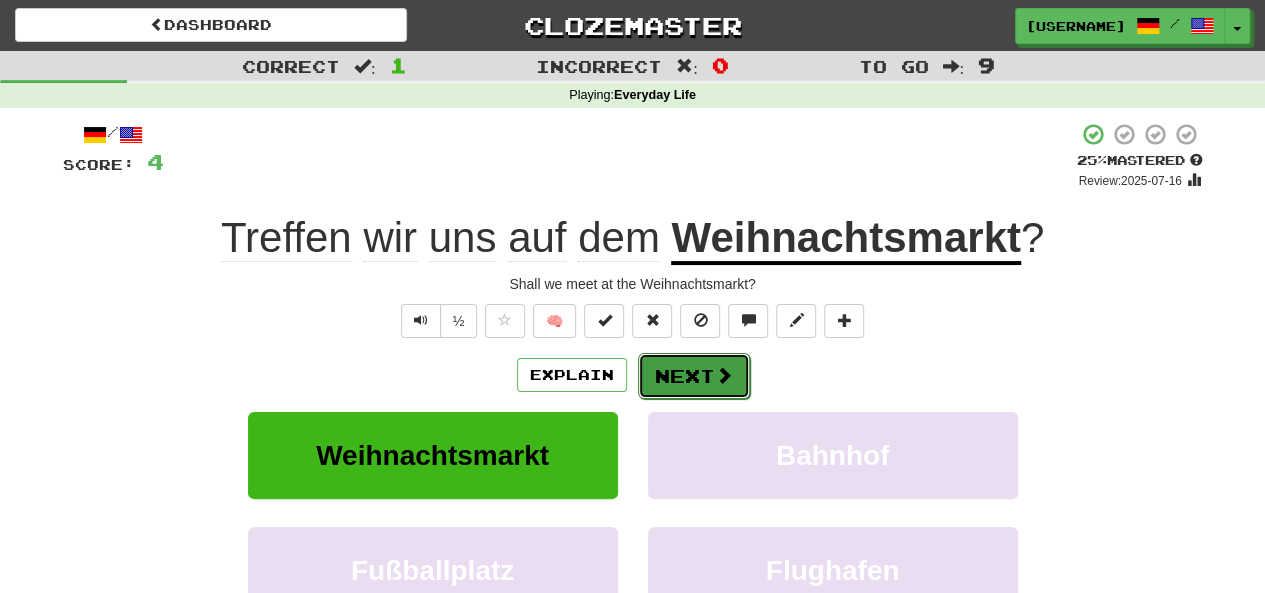 click at bounding box center (724, 375) 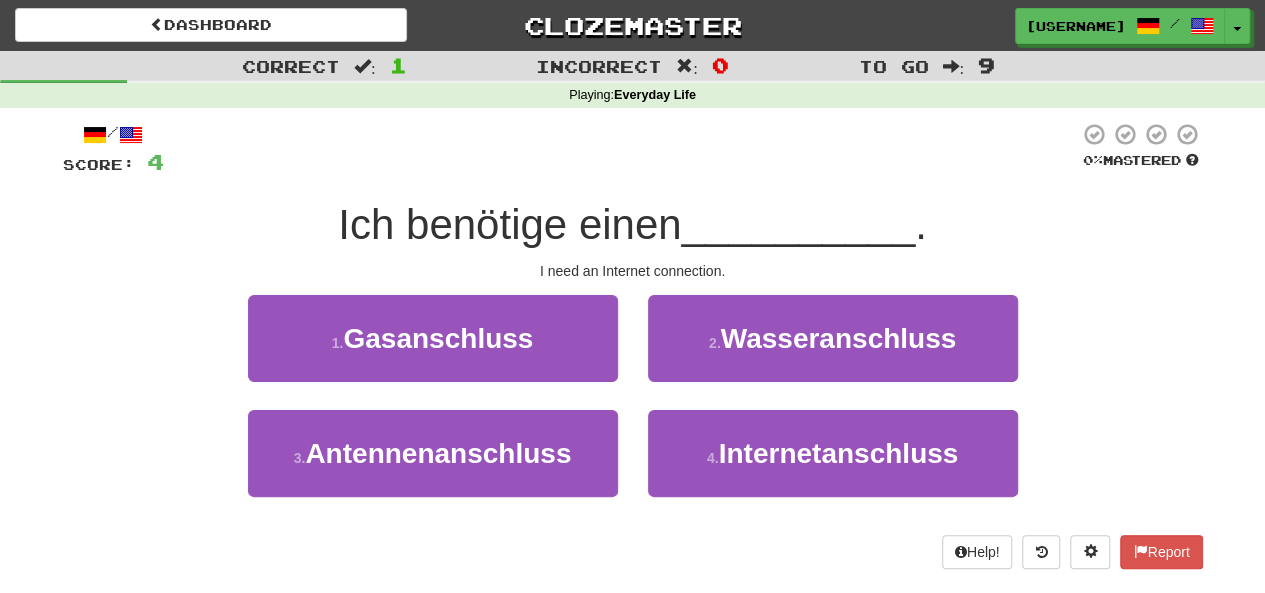 click on "Ich benötige einen" at bounding box center (509, 224) 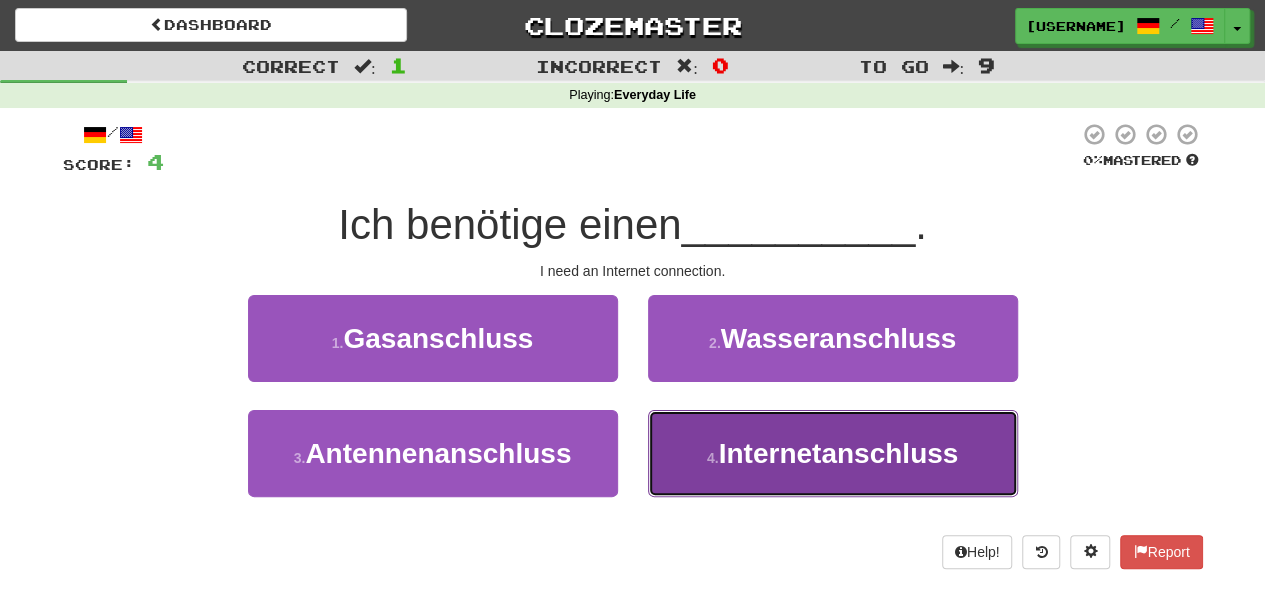 click on "4 .  Internetanschluss" at bounding box center [833, 453] 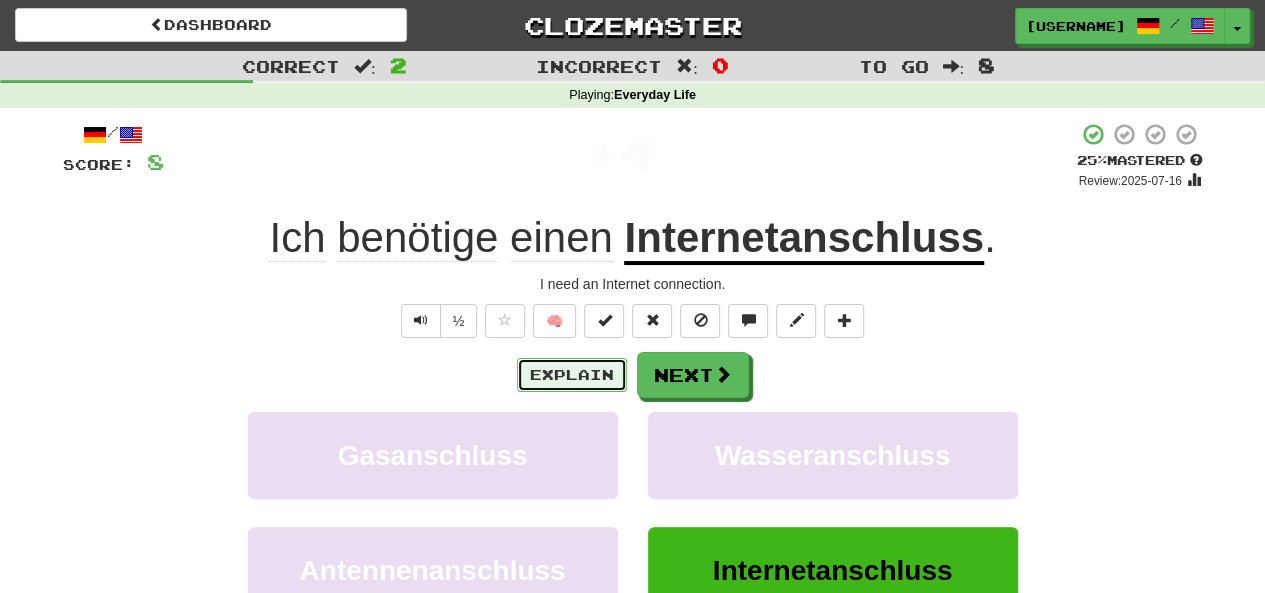 click on "Explain" at bounding box center (572, 375) 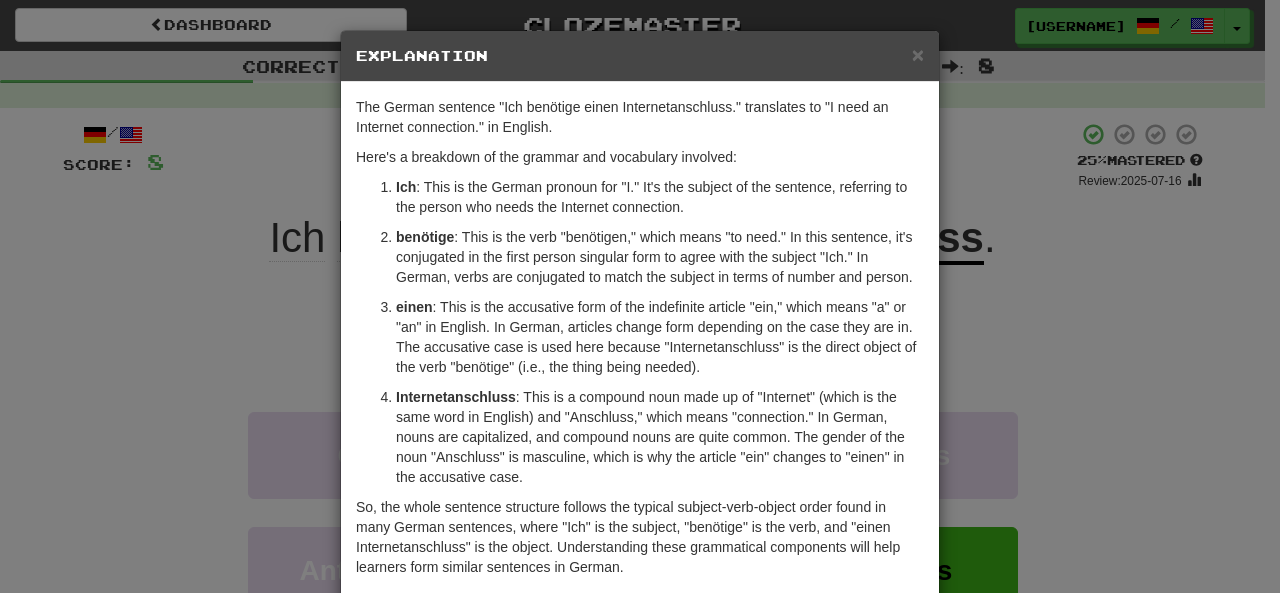 click on "Explanation" at bounding box center [640, 56] 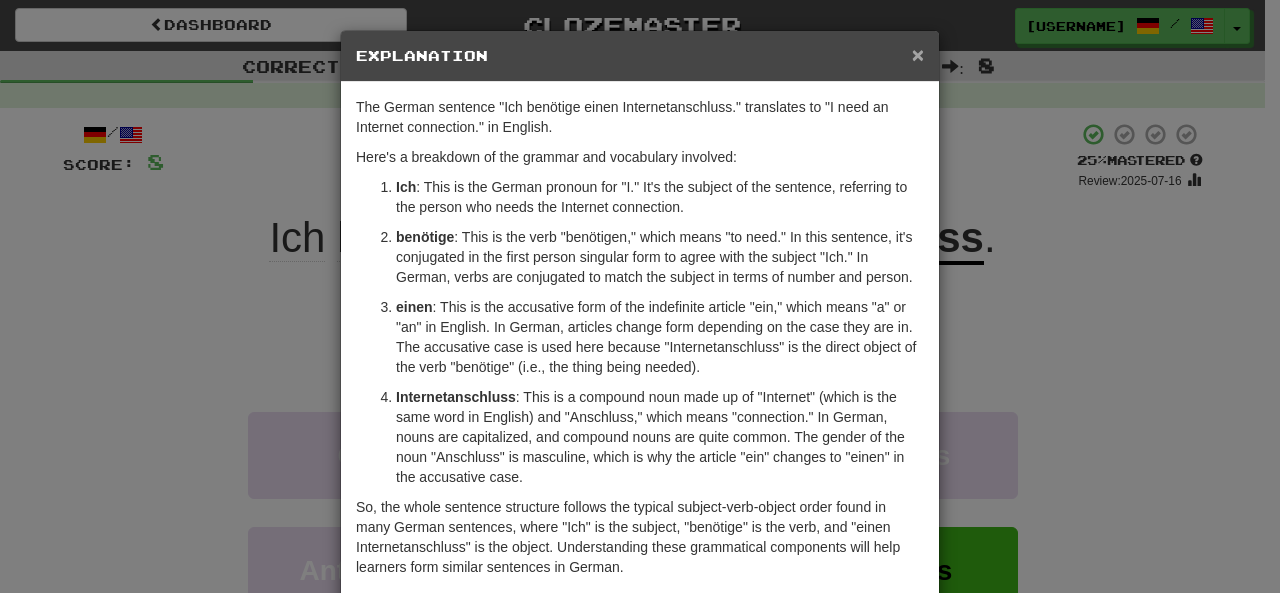 click on "×" at bounding box center [918, 54] 